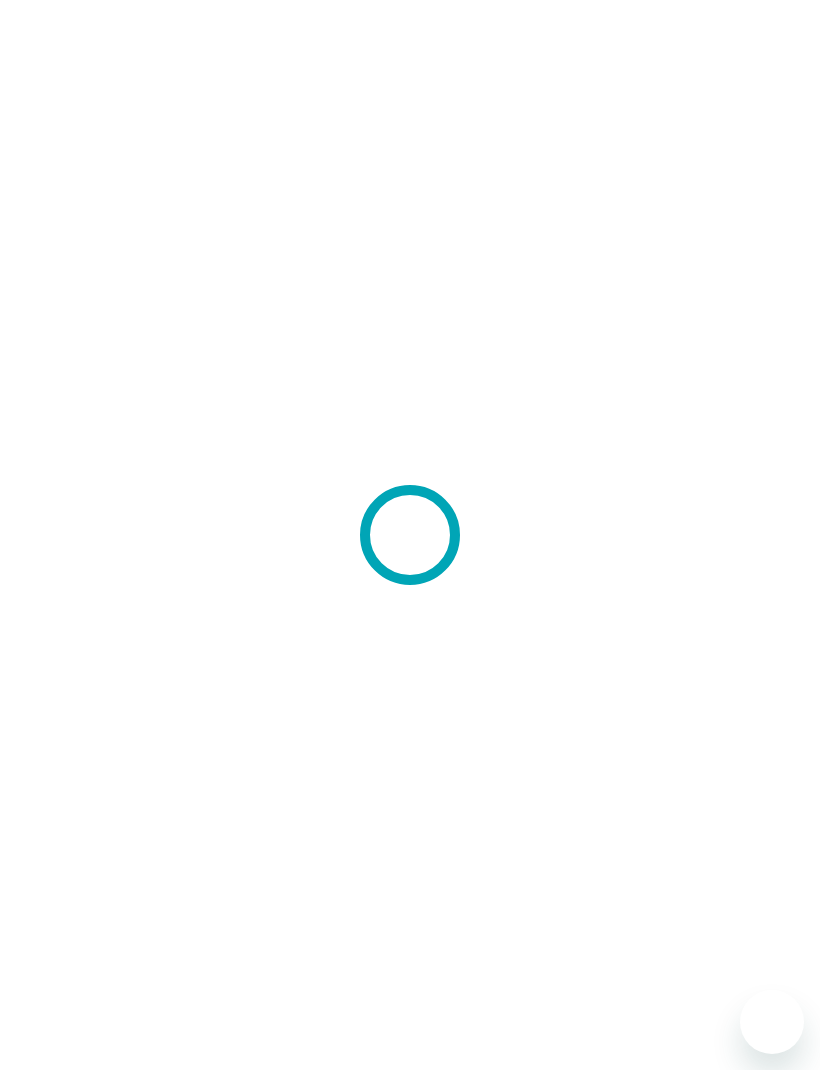 scroll, scrollTop: 0, scrollLeft: 0, axis: both 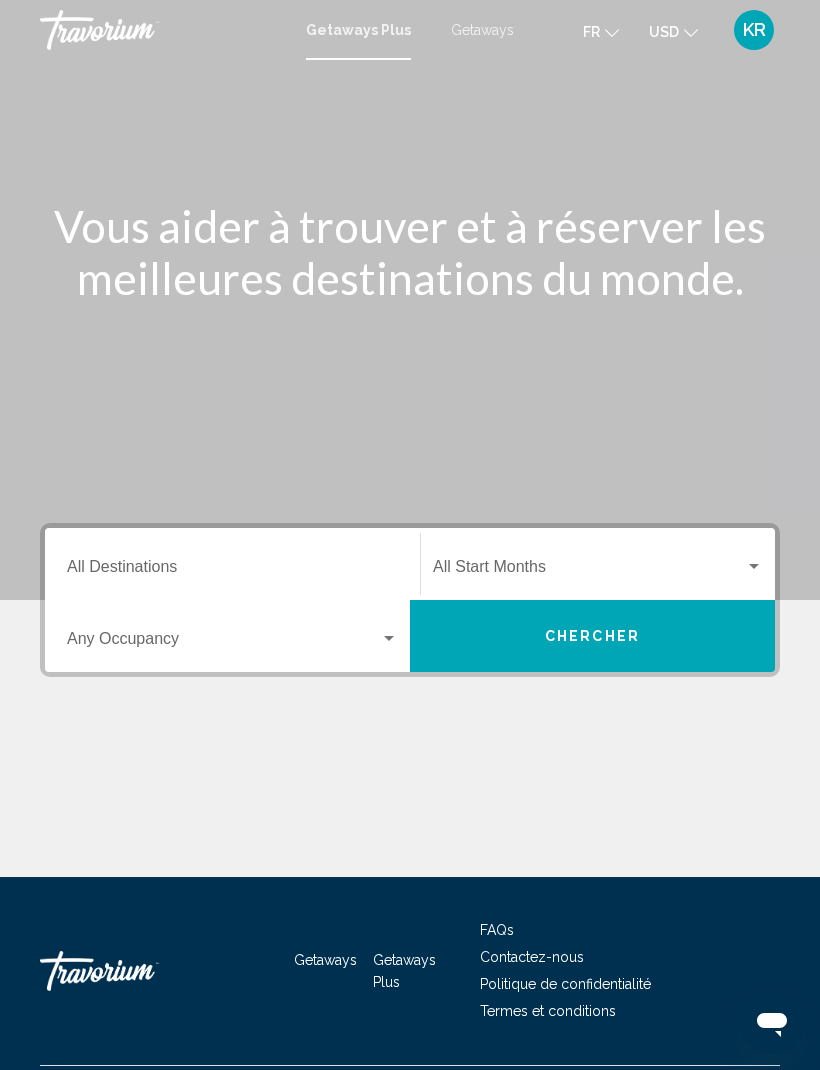 click on "Destination All Destinations" at bounding box center (232, 571) 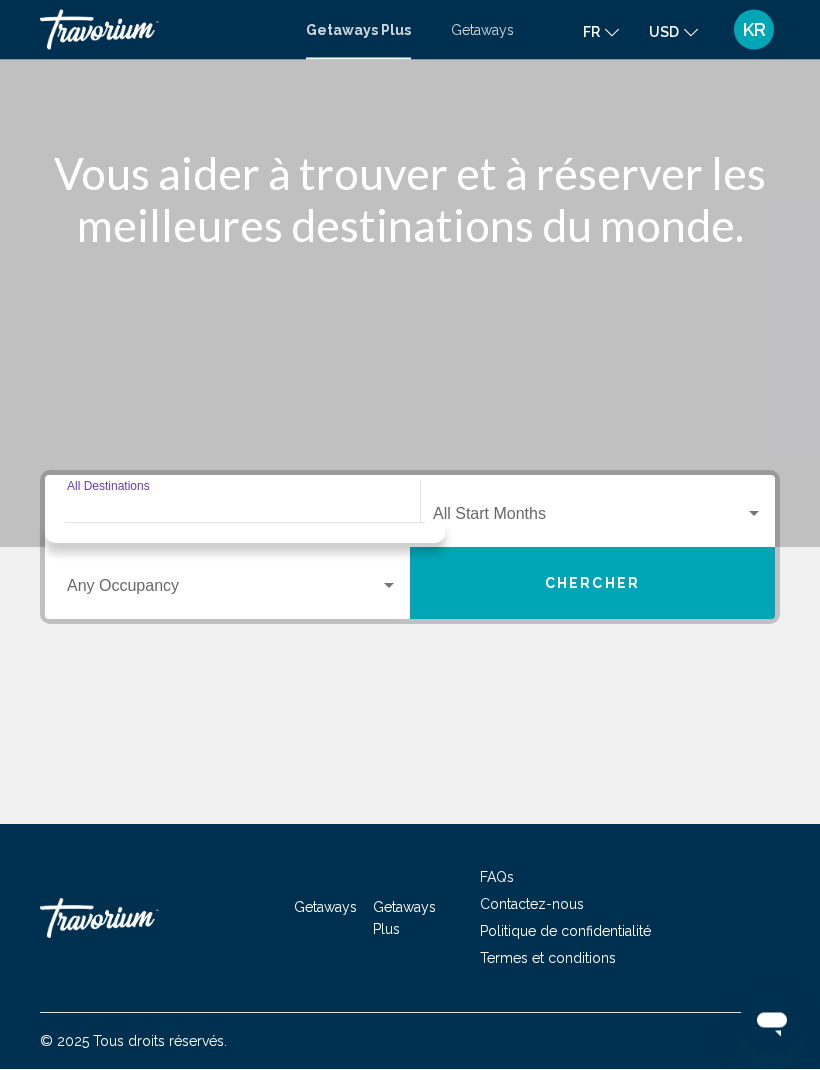 scroll, scrollTop: 66, scrollLeft: 0, axis: vertical 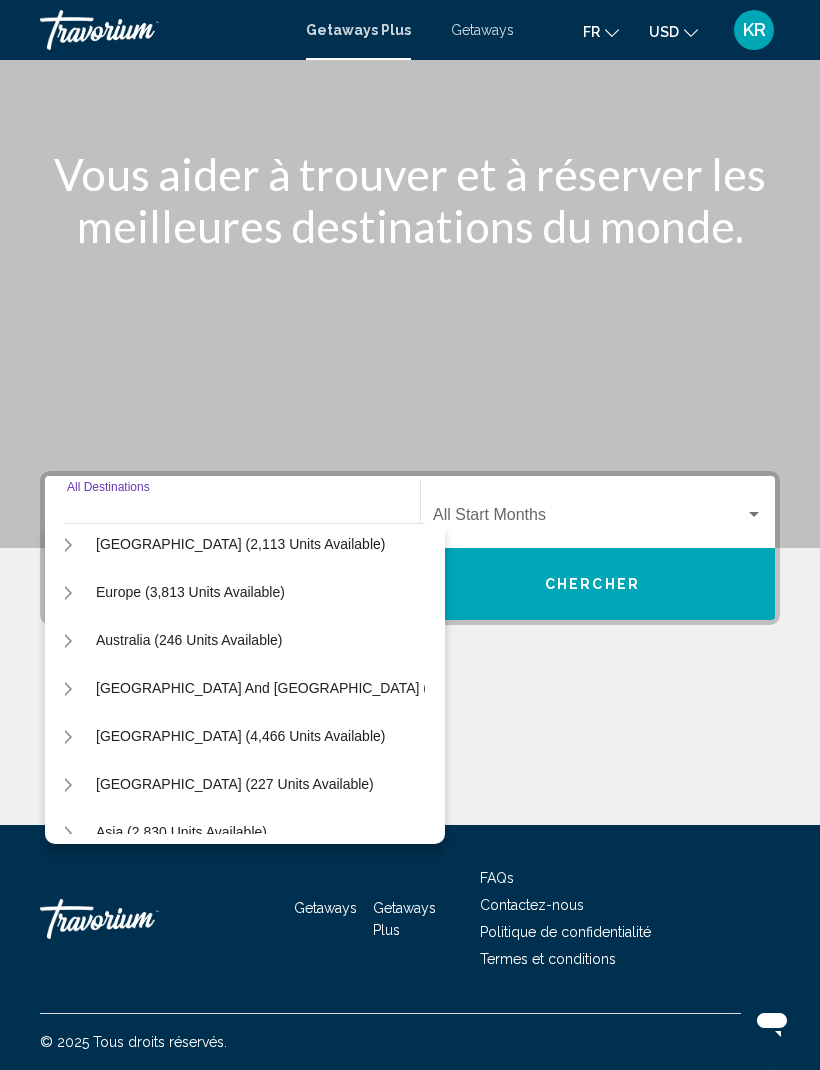 click 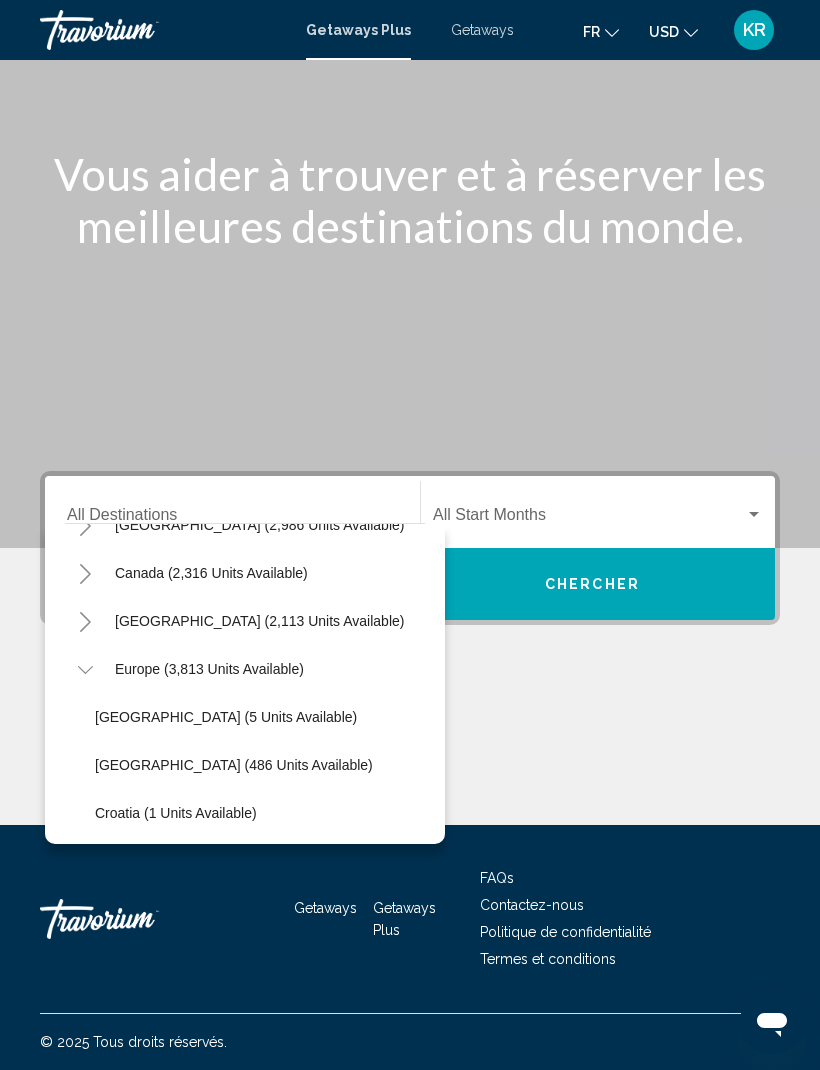scroll, scrollTop: 129, scrollLeft: 0, axis: vertical 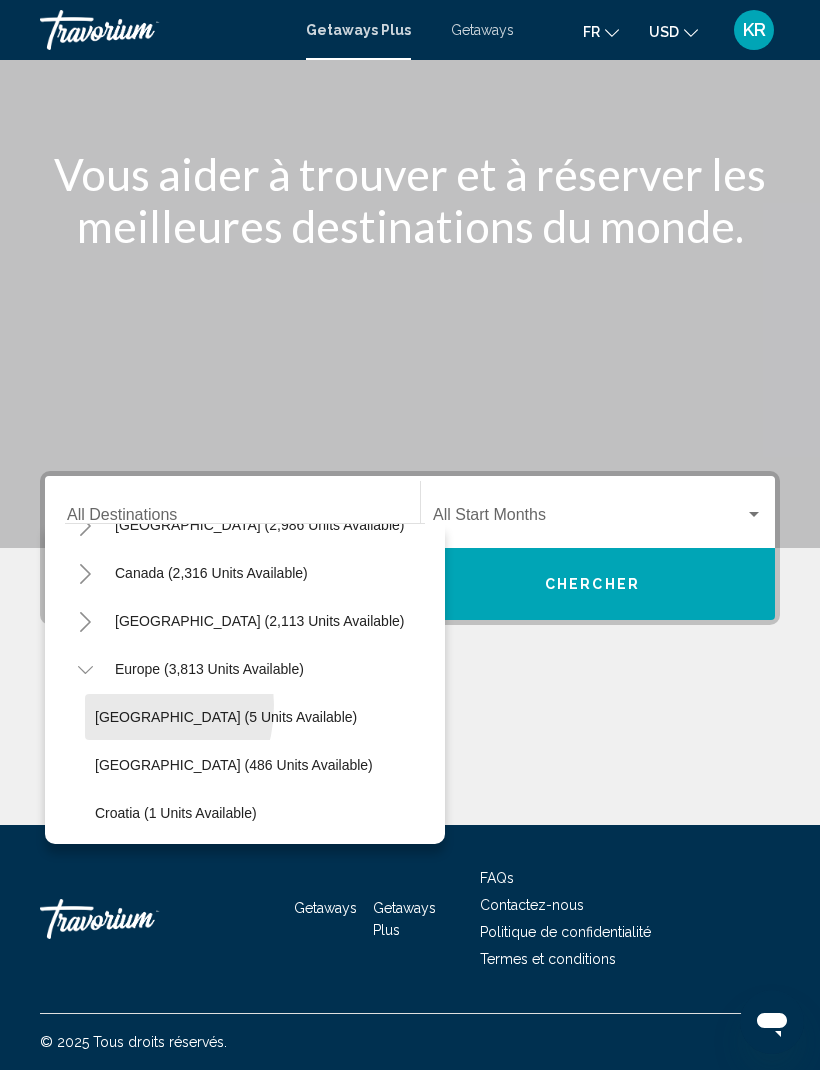 click on "[GEOGRAPHIC_DATA] (5 units available)" 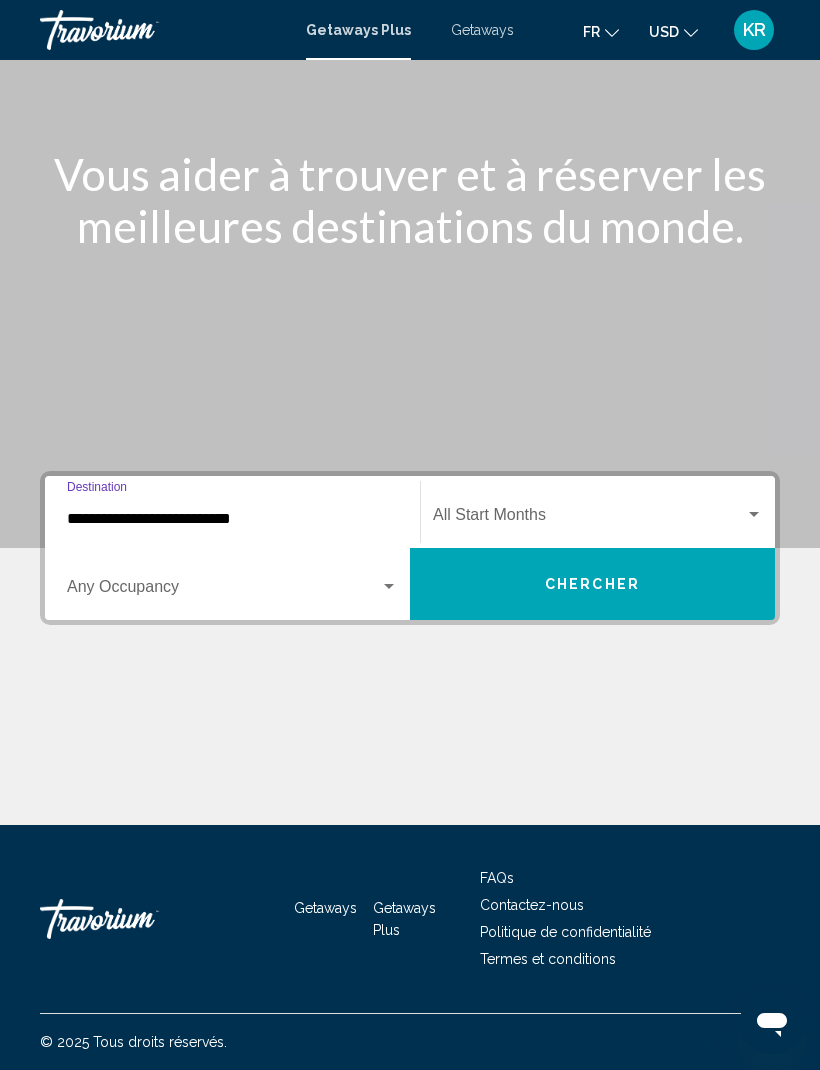 click on "Chercher" at bounding box center [592, 584] 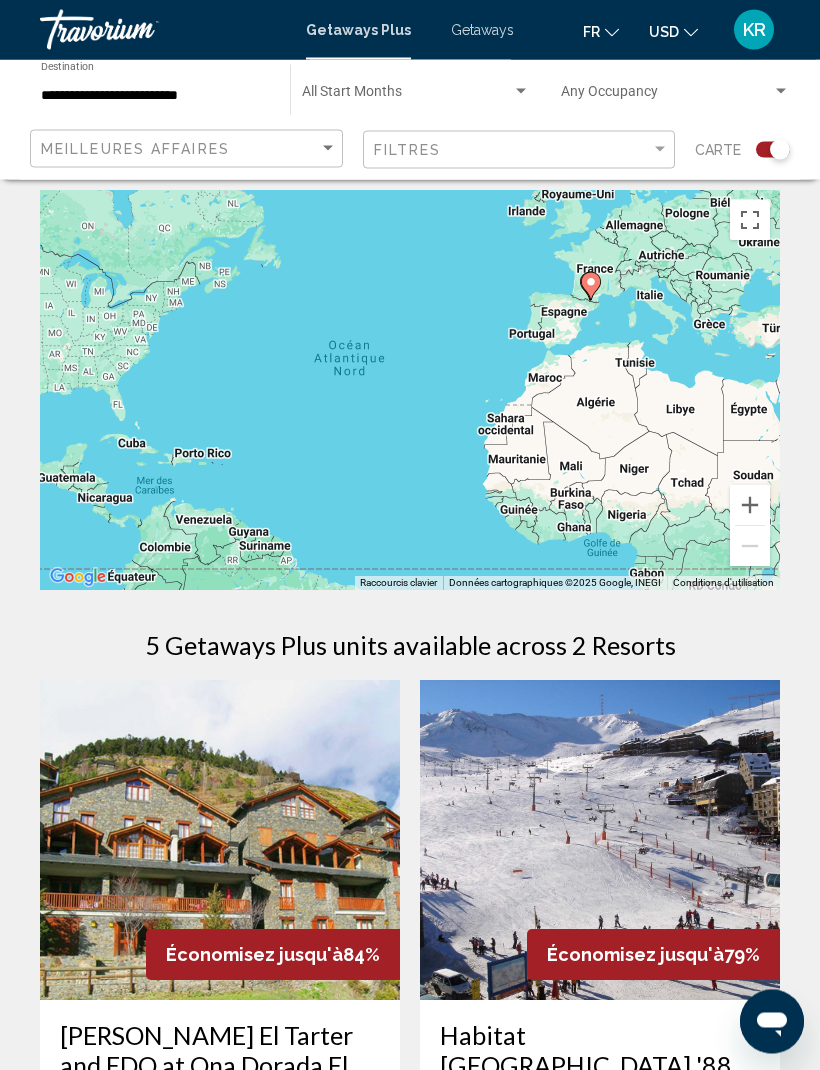scroll, scrollTop: 0, scrollLeft: 0, axis: both 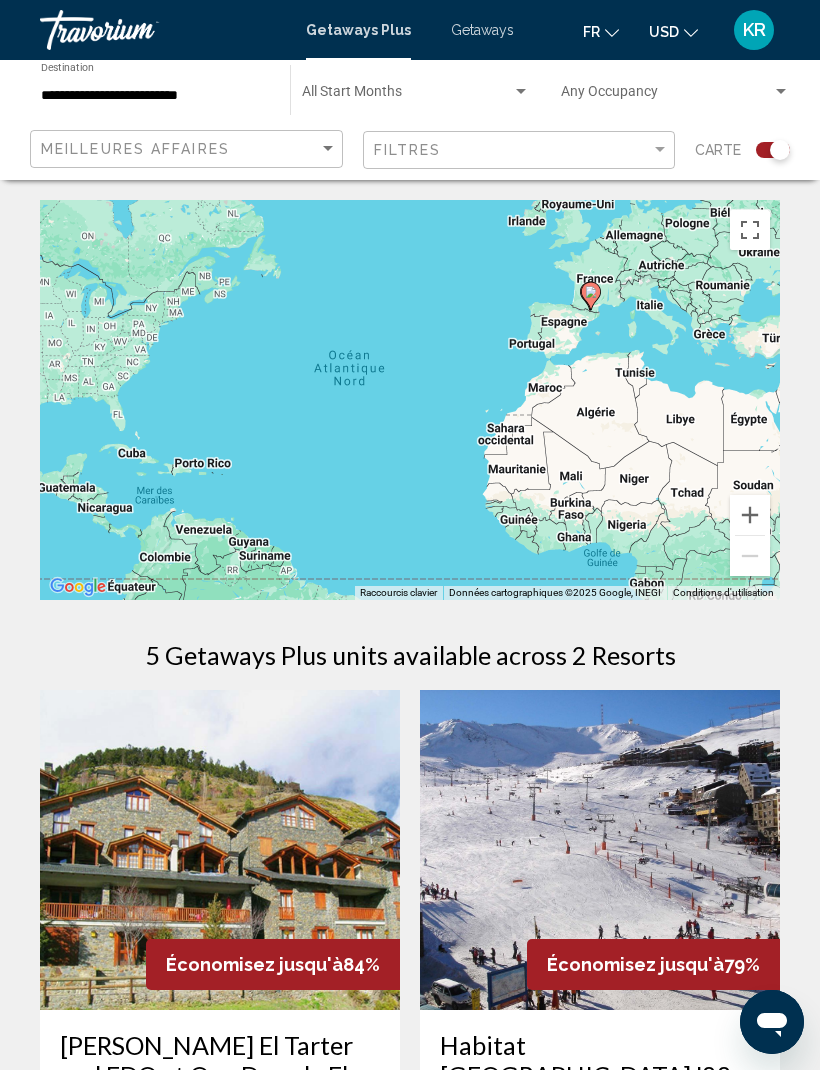 click on "**********" at bounding box center [155, 96] 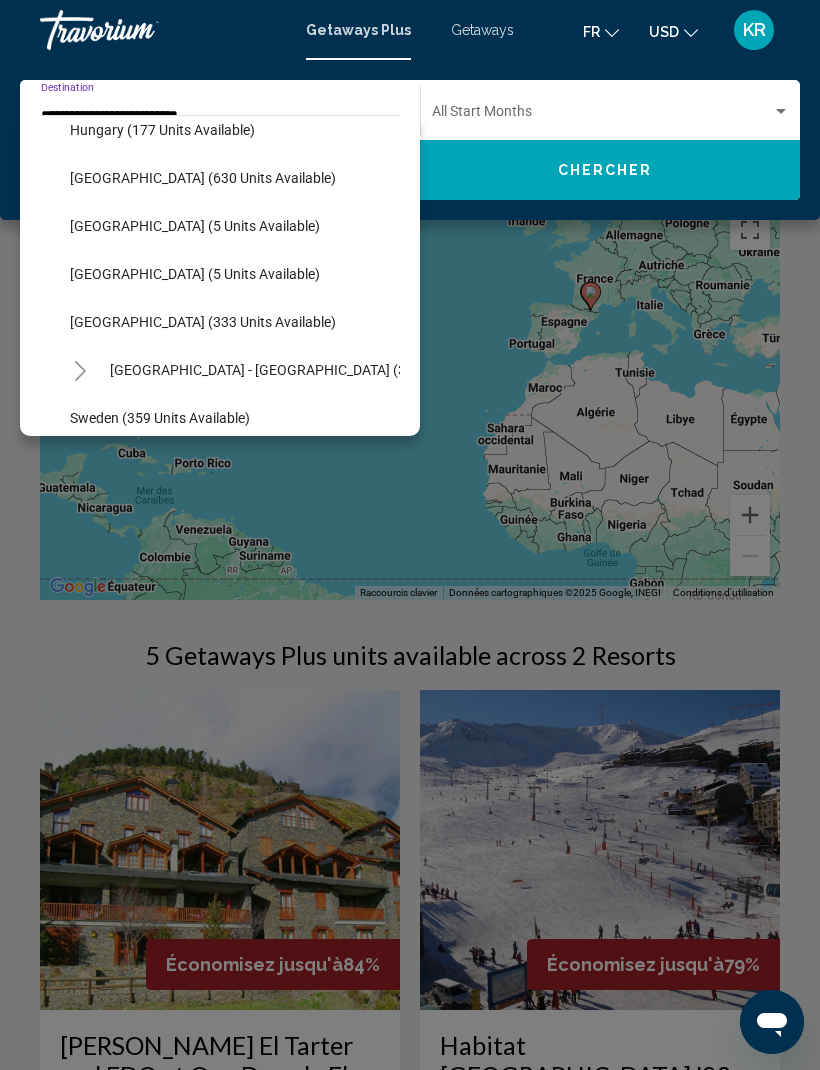 scroll, scrollTop: 548, scrollLeft: 0, axis: vertical 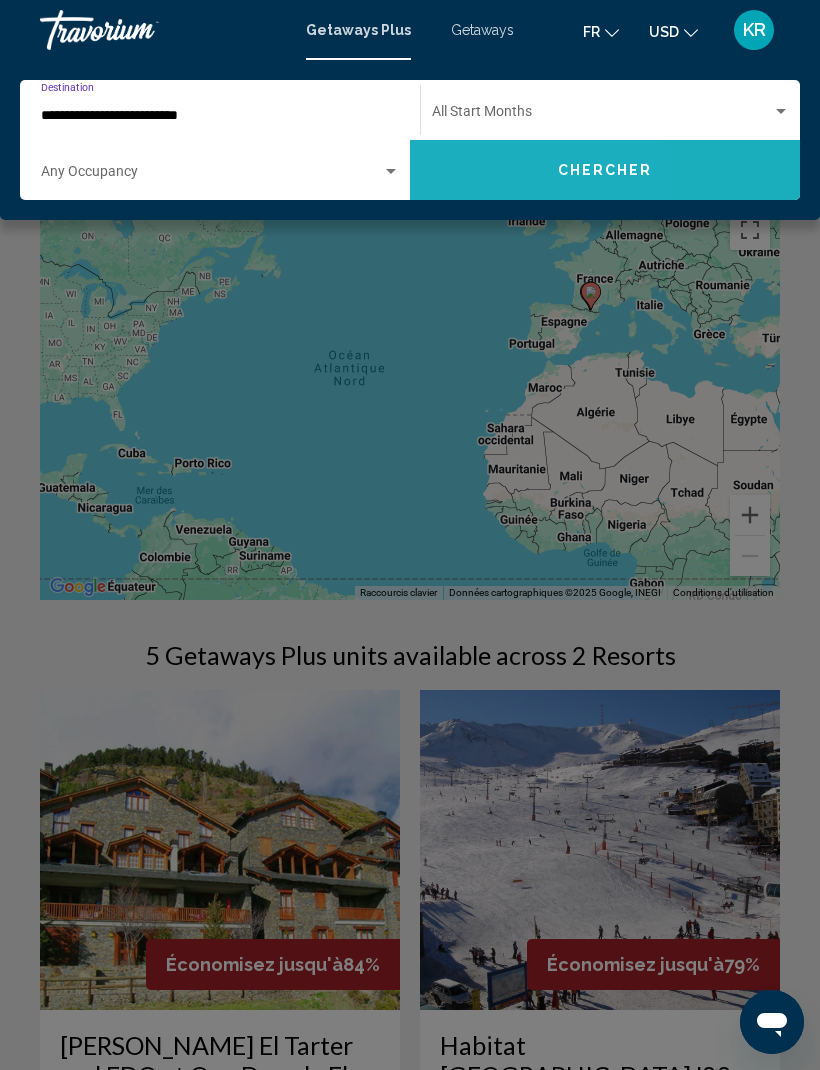 click on "Chercher" 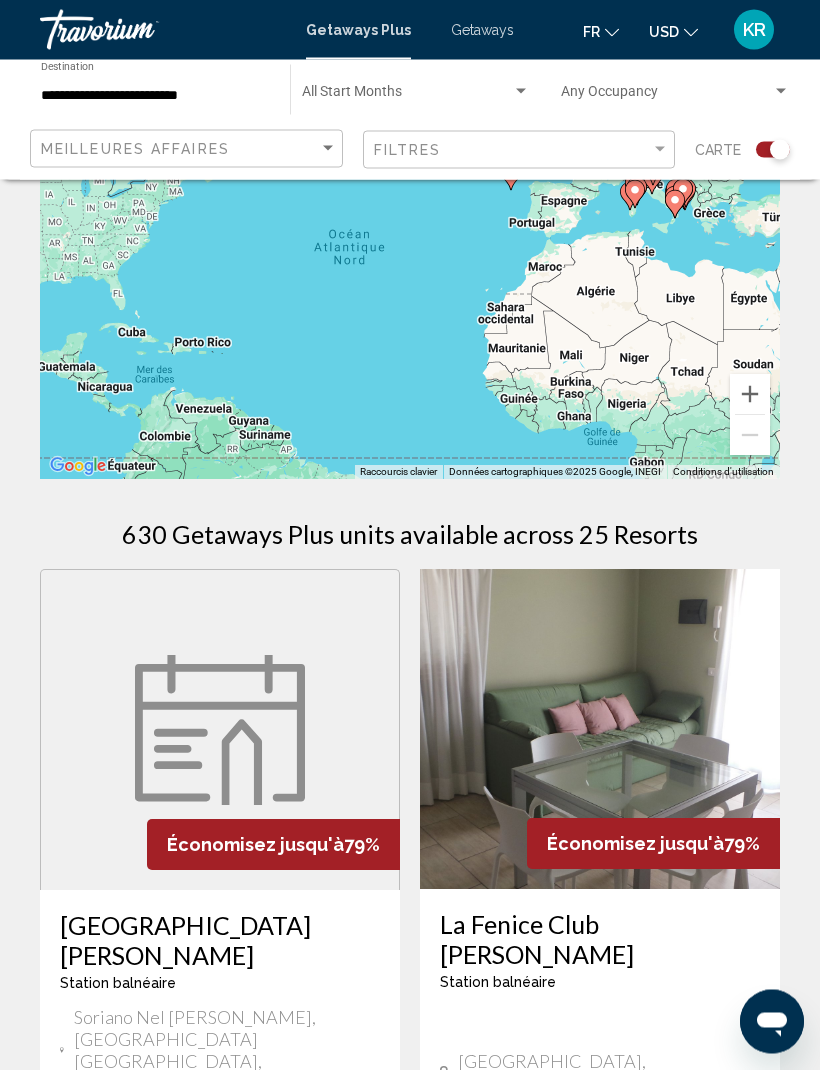 scroll, scrollTop: 0, scrollLeft: 0, axis: both 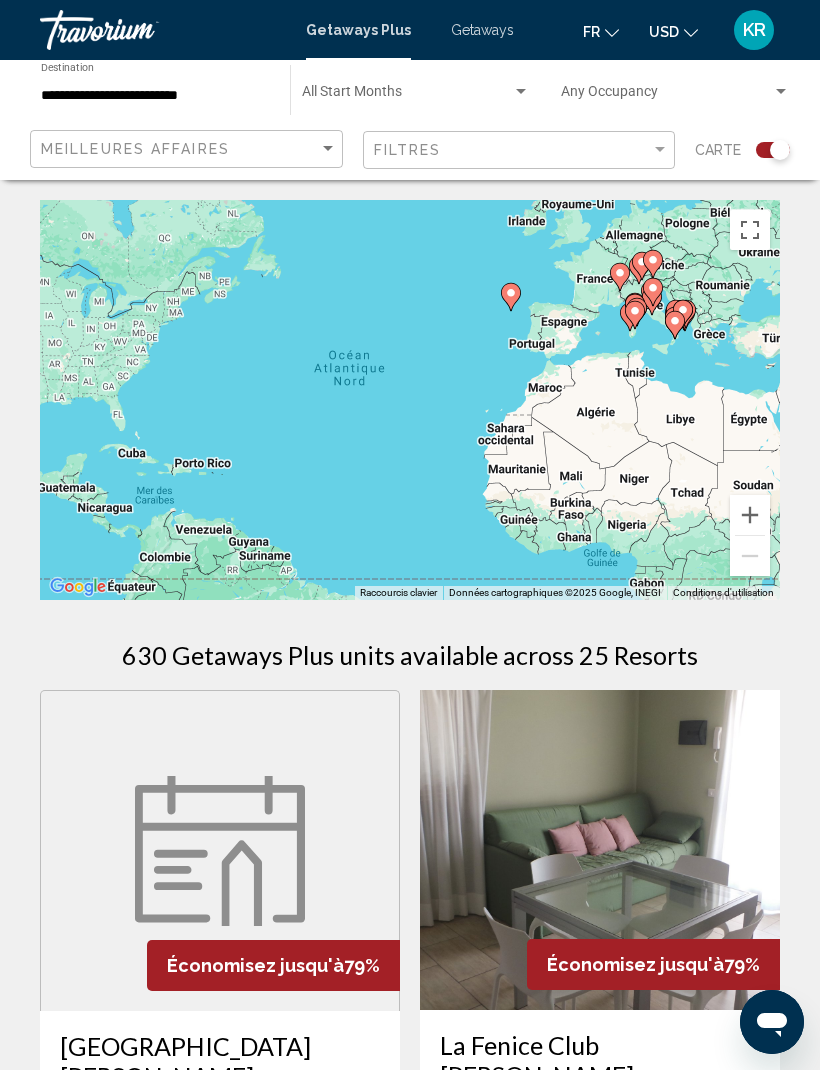 click on "**********" at bounding box center (155, 96) 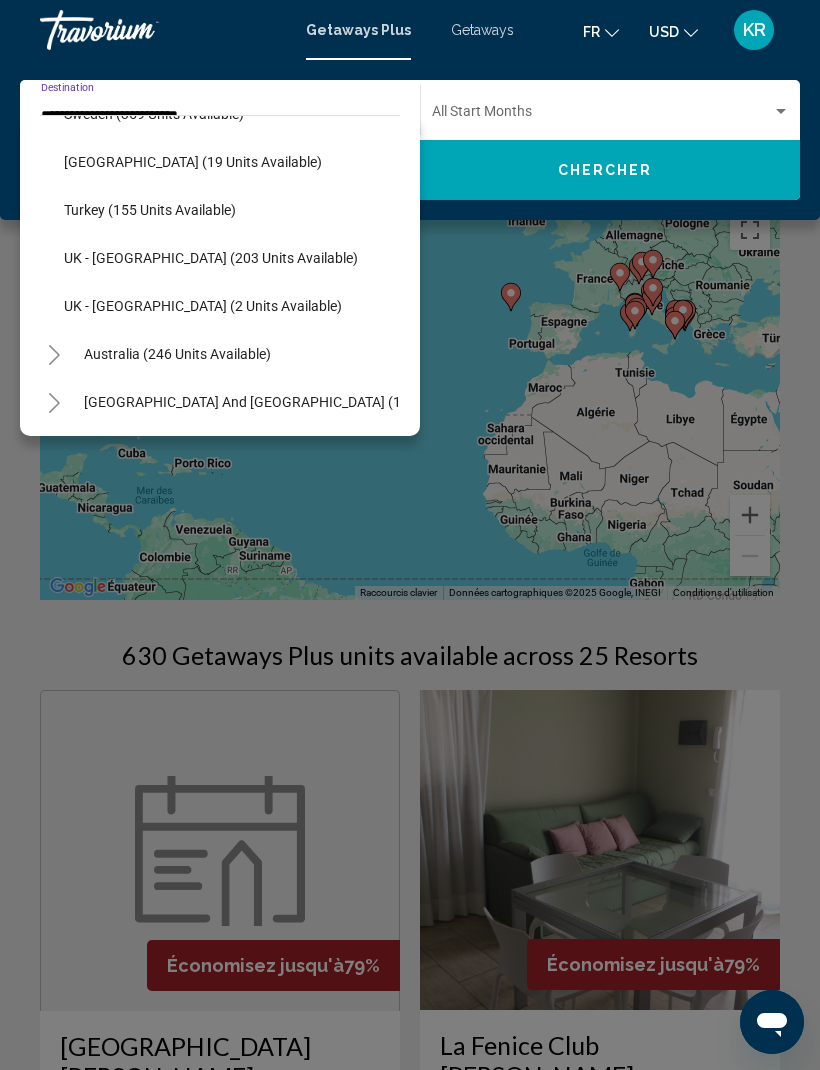scroll, scrollTop: 853, scrollLeft: 6, axis: both 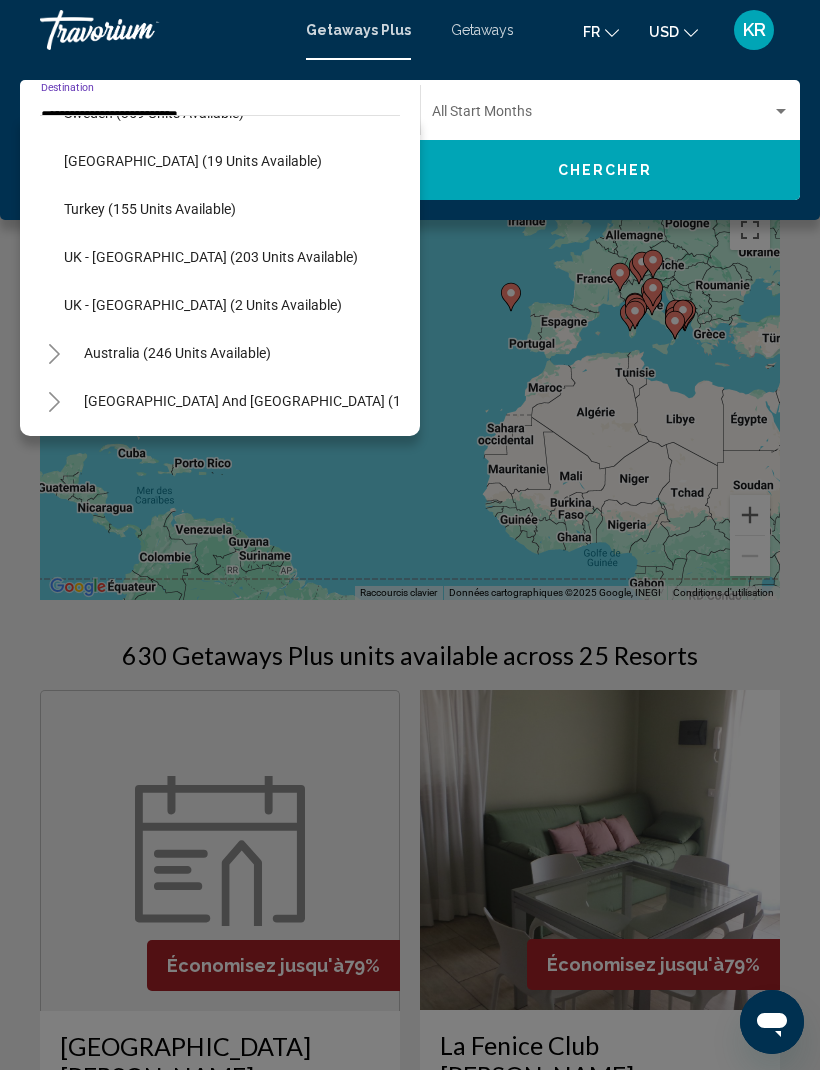 click on "[GEOGRAPHIC_DATA] (19 units available)" 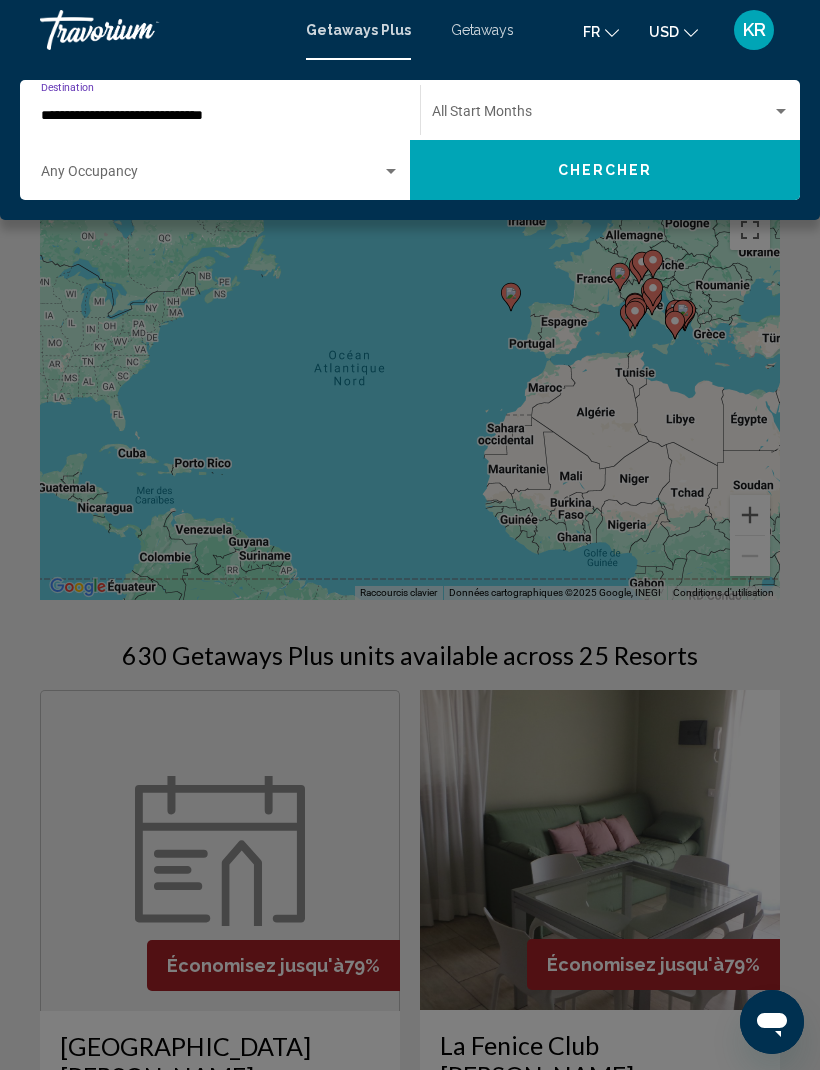 click on "Chercher" 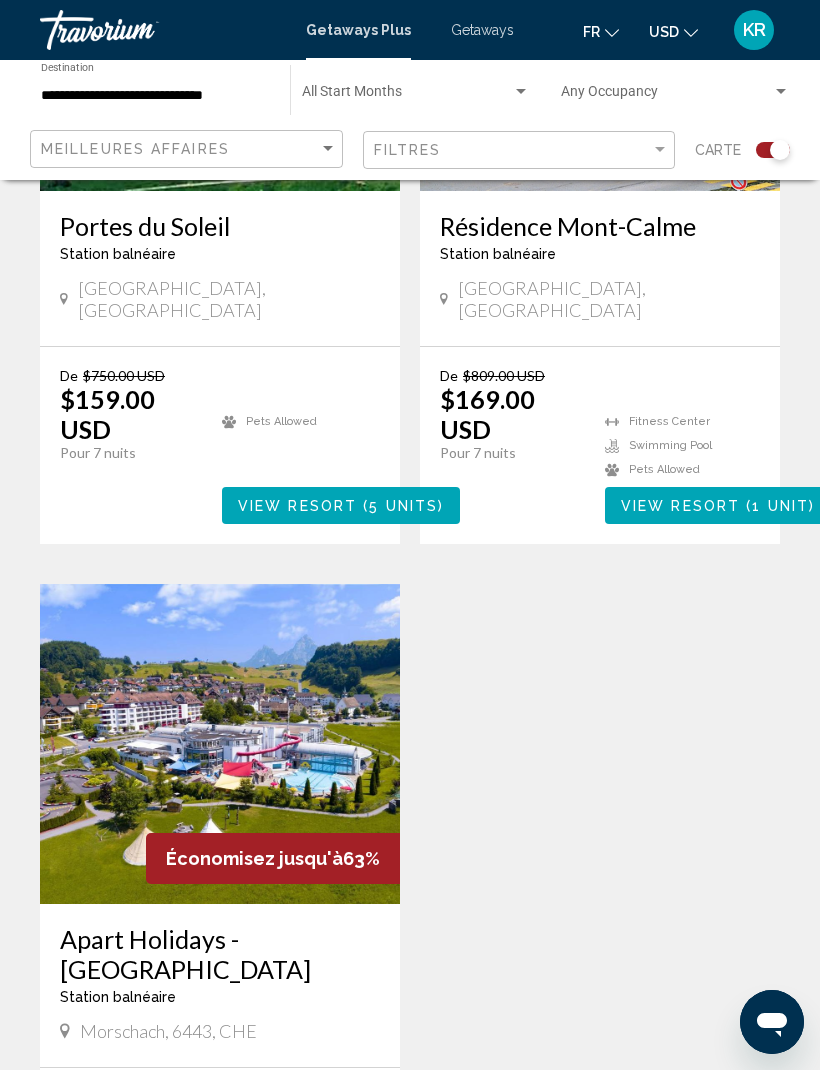 scroll, scrollTop: 817, scrollLeft: 0, axis: vertical 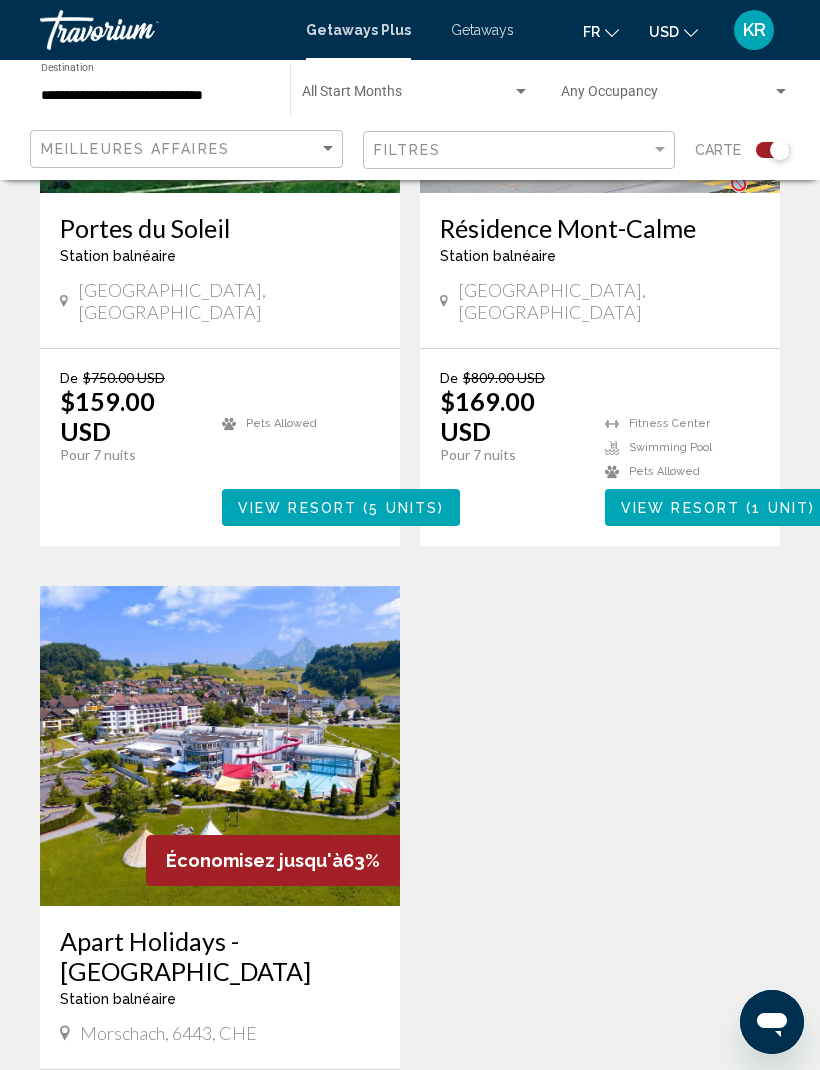 click on "**********" at bounding box center [155, 96] 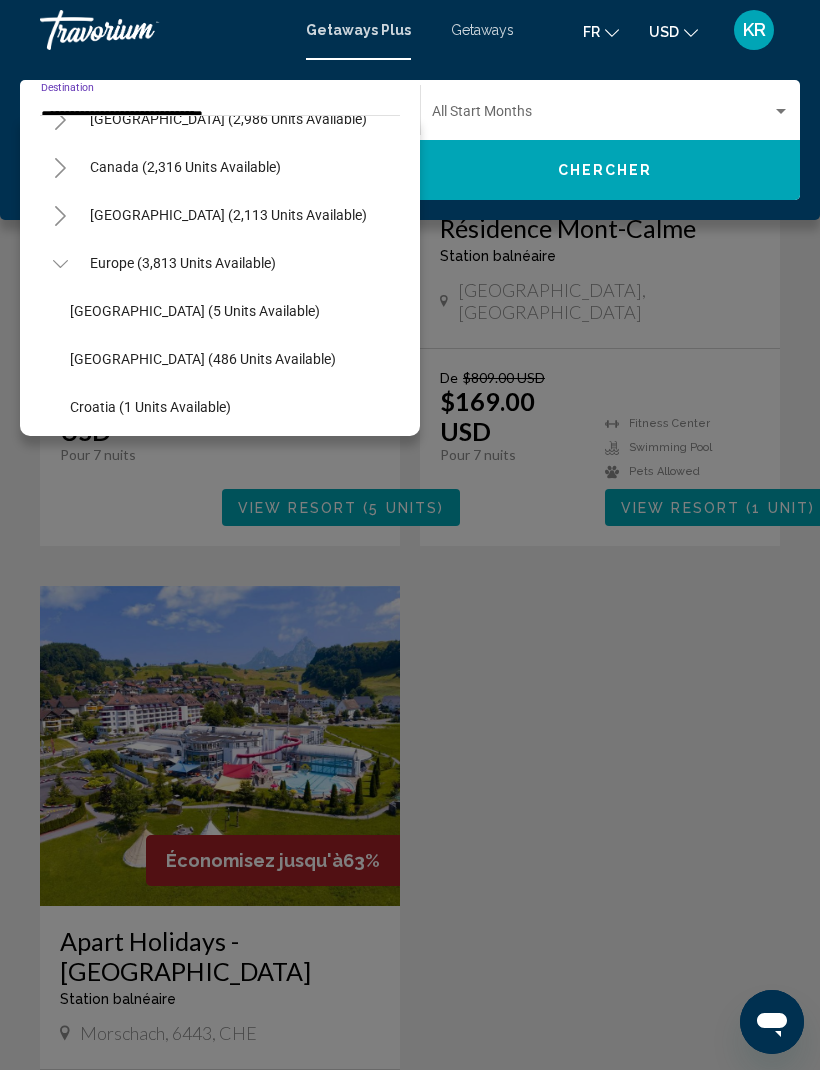 scroll, scrollTop: 126, scrollLeft: 0, axis: vertical 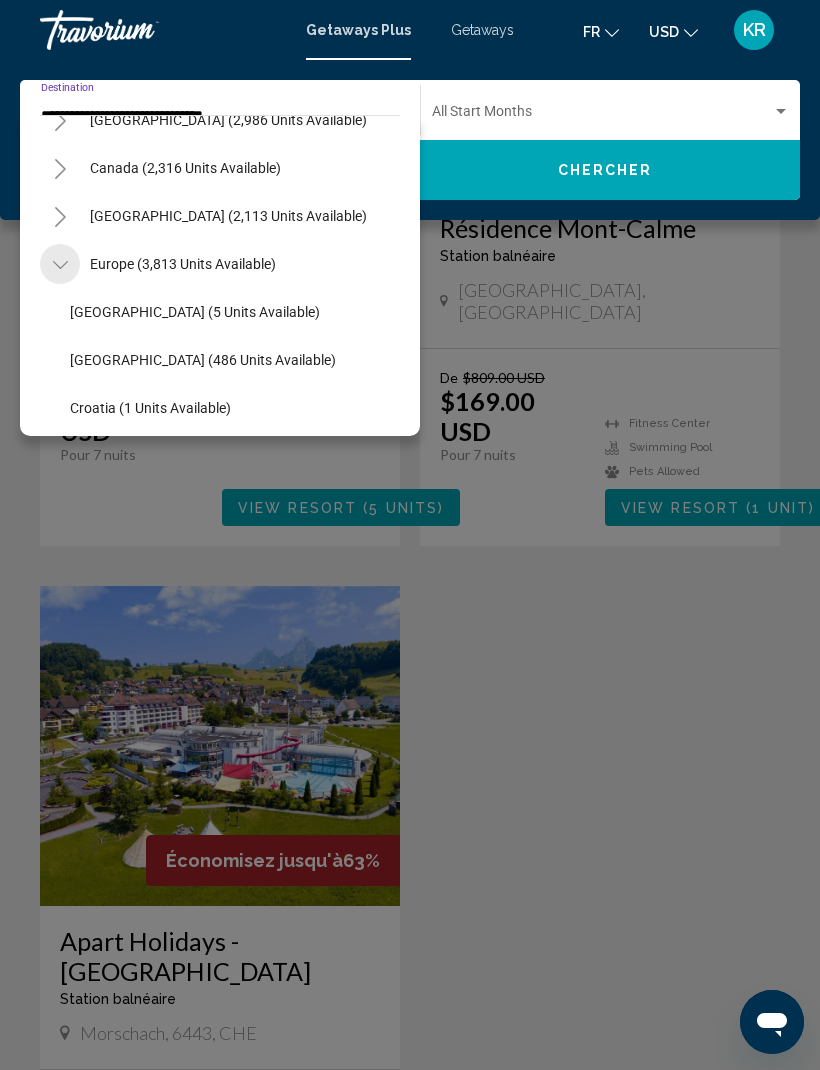 click 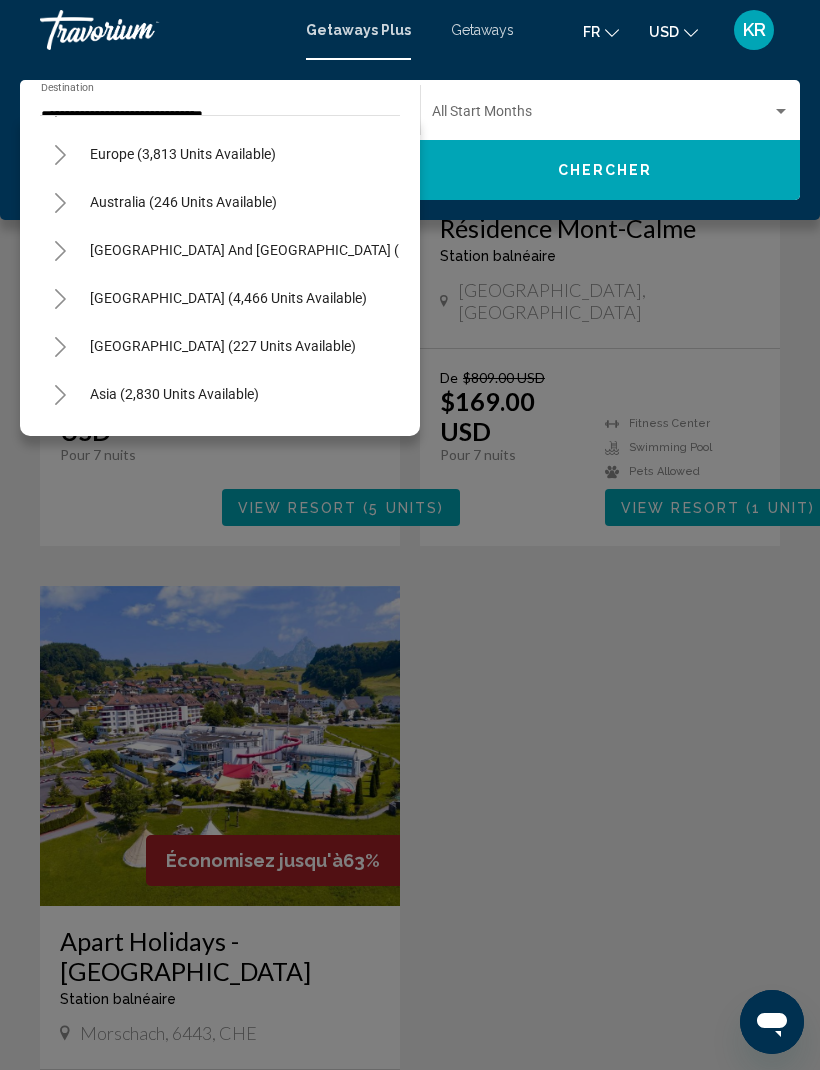 scroll, scrollTop: 234, scrollLeft: 0, axis: vertical 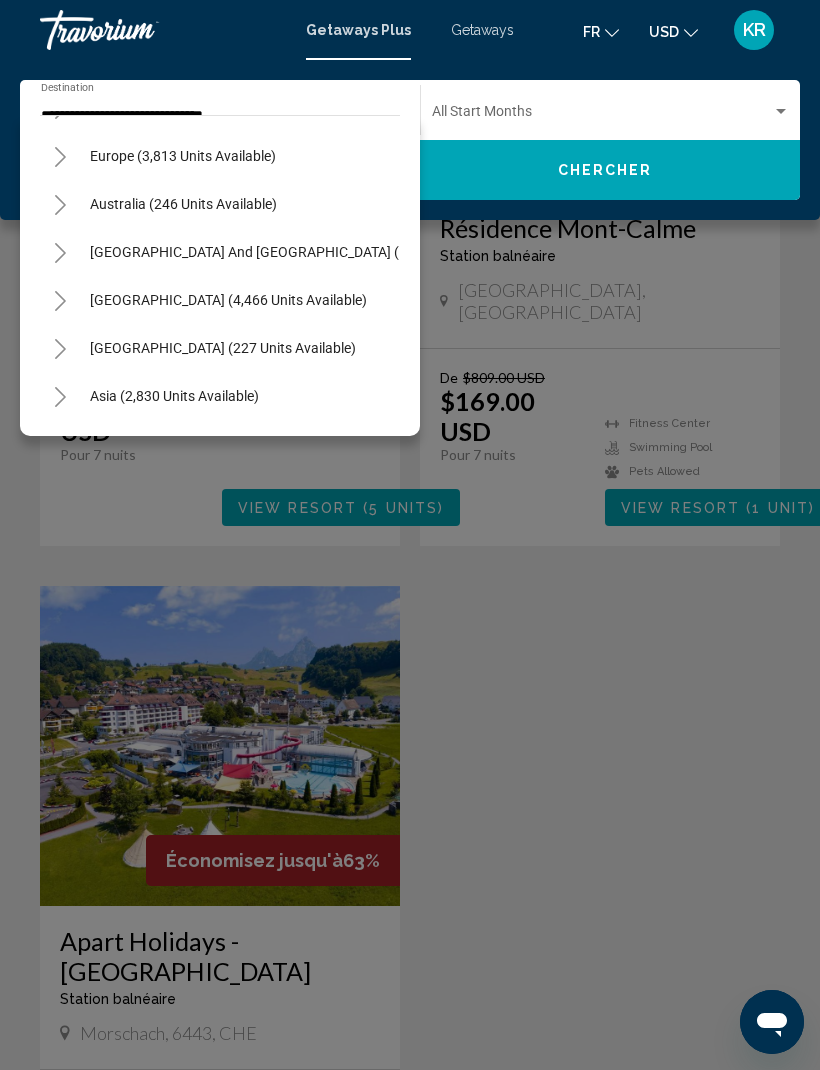 click 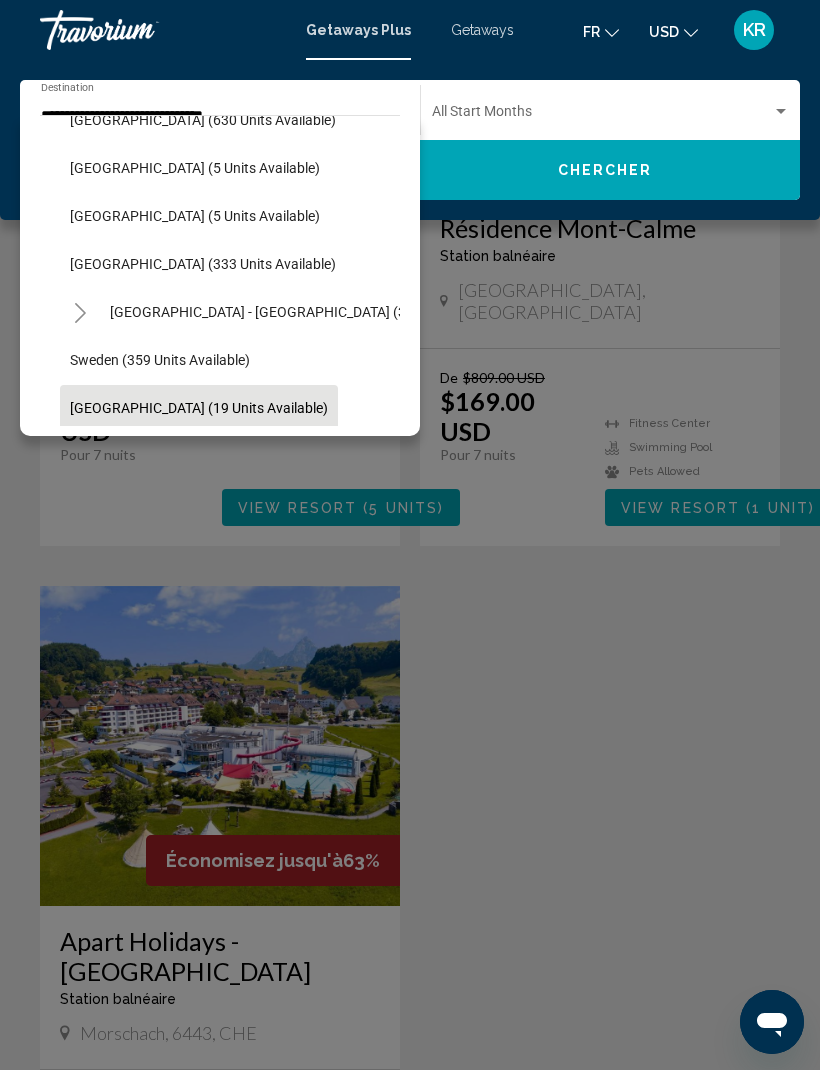 scroll, scrollTop: 609, scrollLeft: 0, axis: vertical 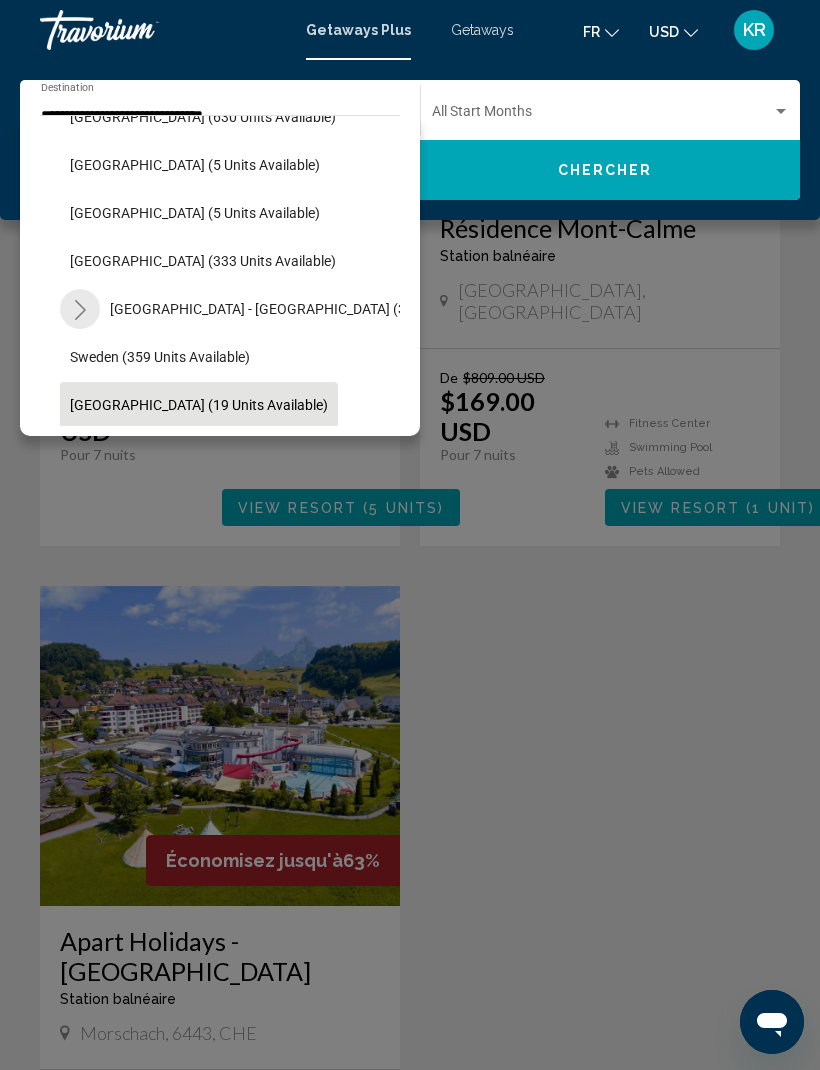 click 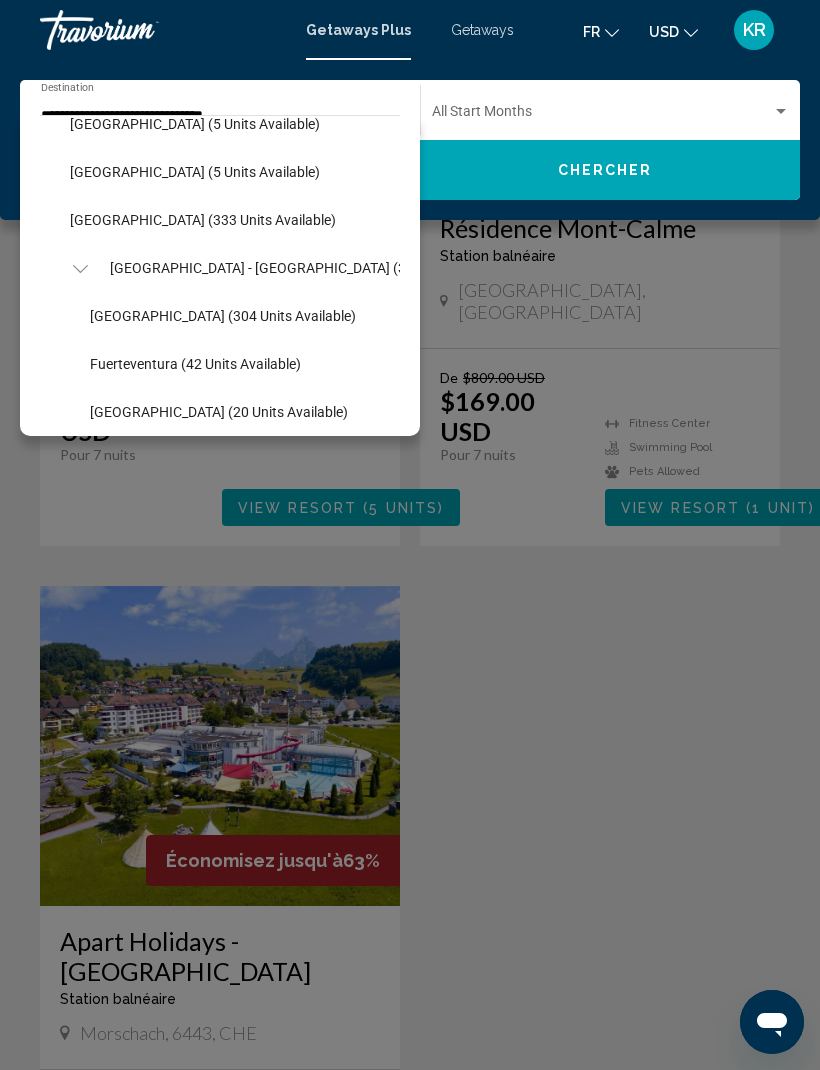 scroll, scrollTop: 646, scrollLeft: 0, axis: vertical 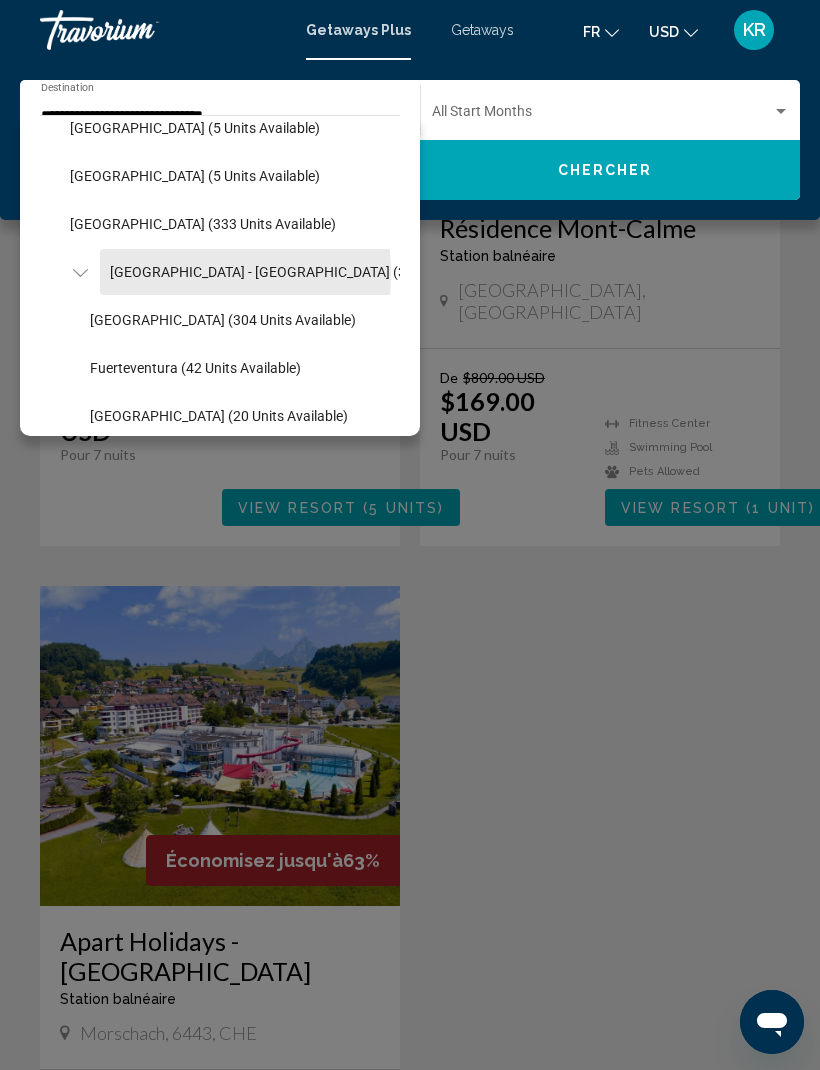 click on "[GEOGRAPHIC_DATA] - [GEOGRAPHIC_DATA] (353 units available)" 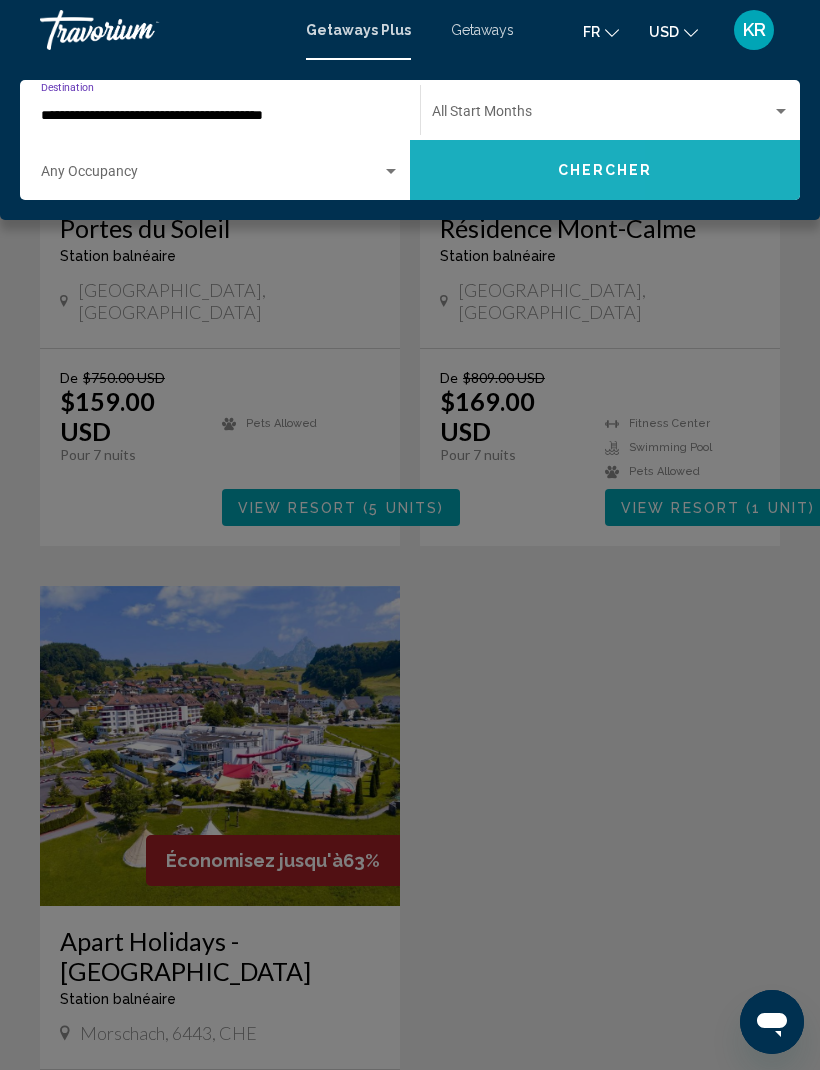 click on "Chercher" 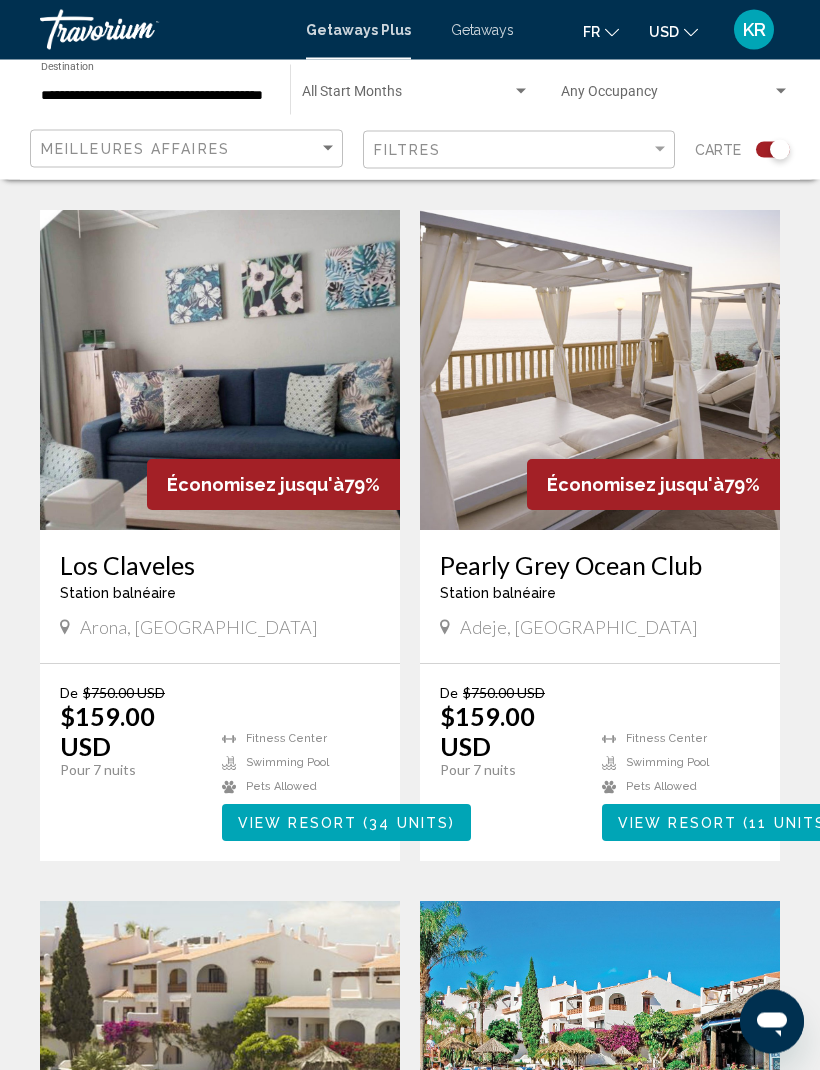 scroll, scrollTop: 1171, scrollLeft: 0, axis: vertical 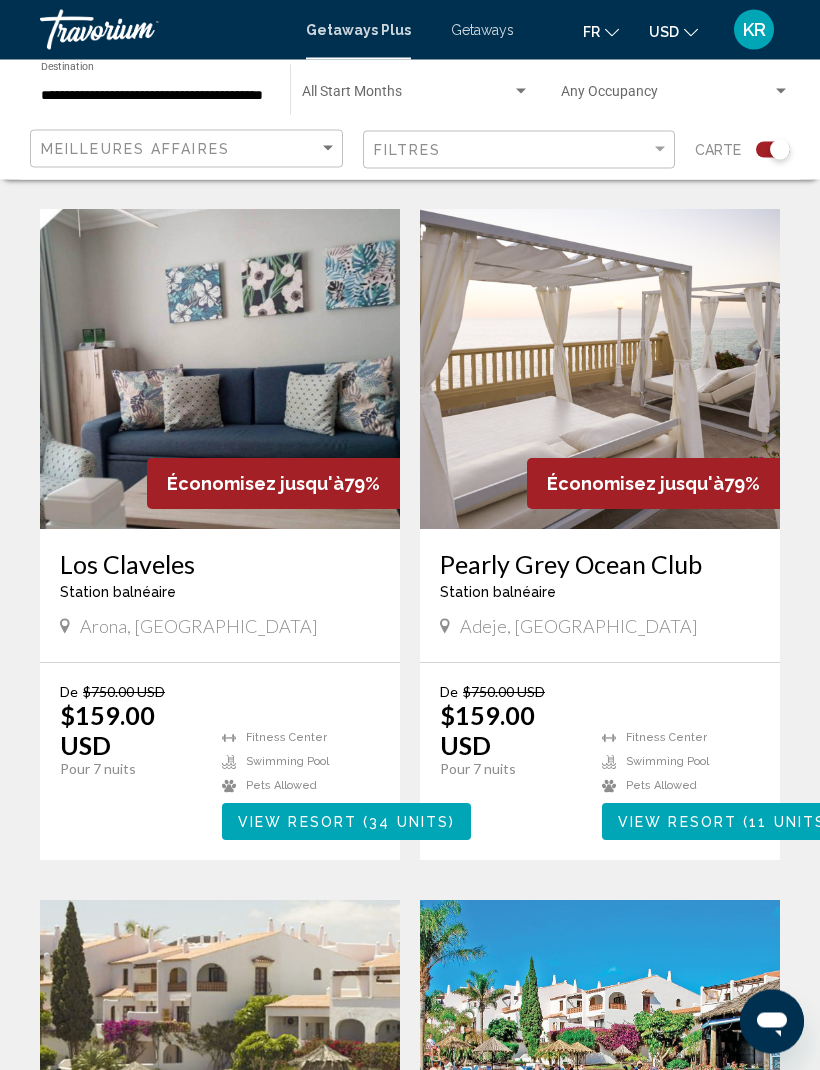 click at bounding box center [600, 370] 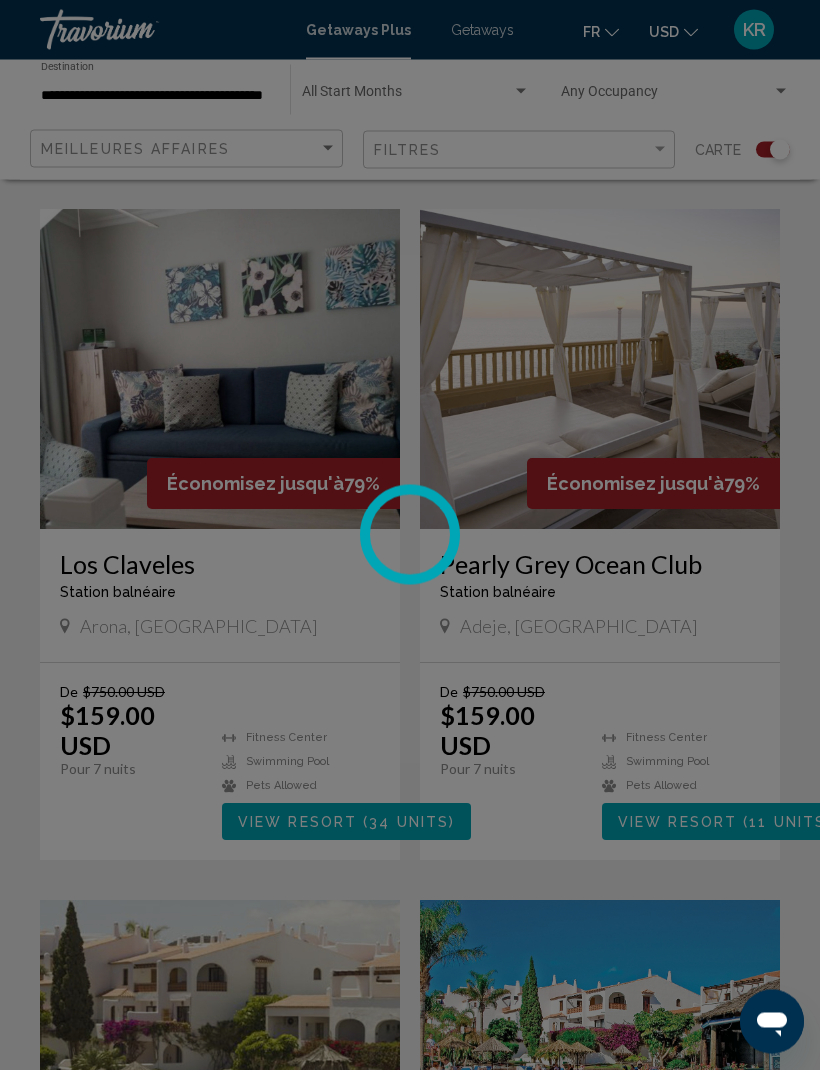 scroll, scrollTop: 1172, scrollLeft: 0, axis: vertical 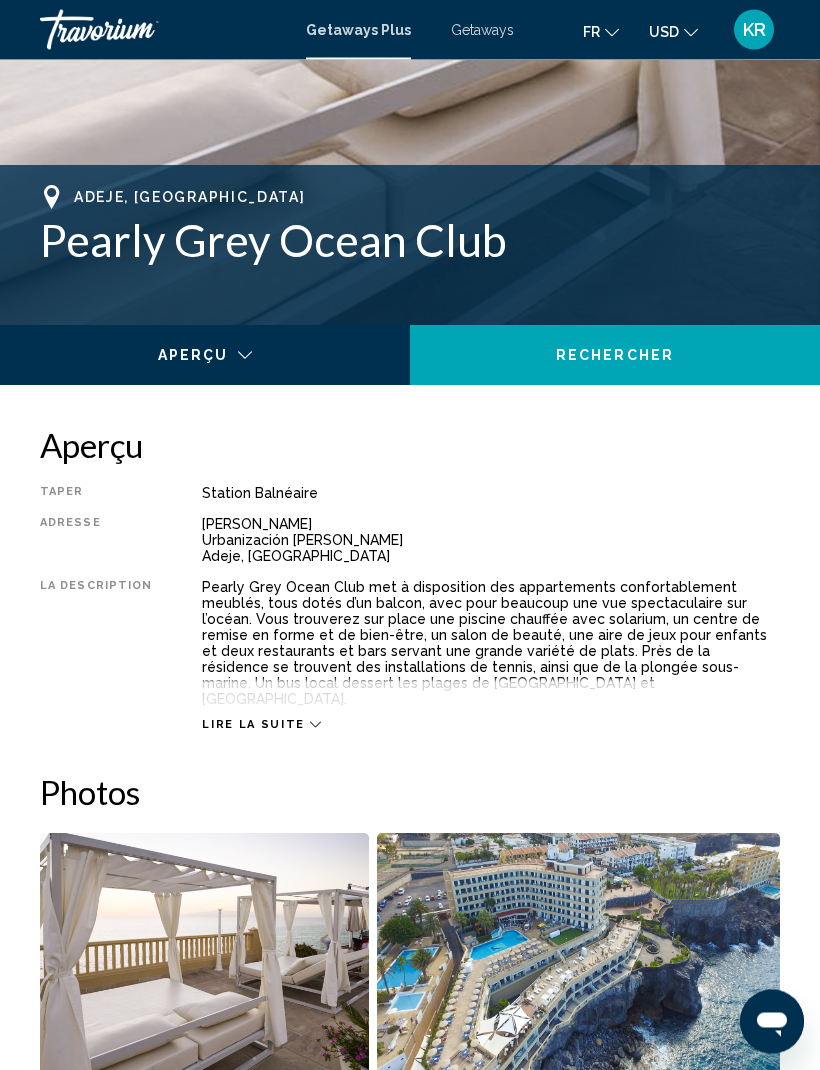 click on "Lire la suite" at bounding box center [253, 725] 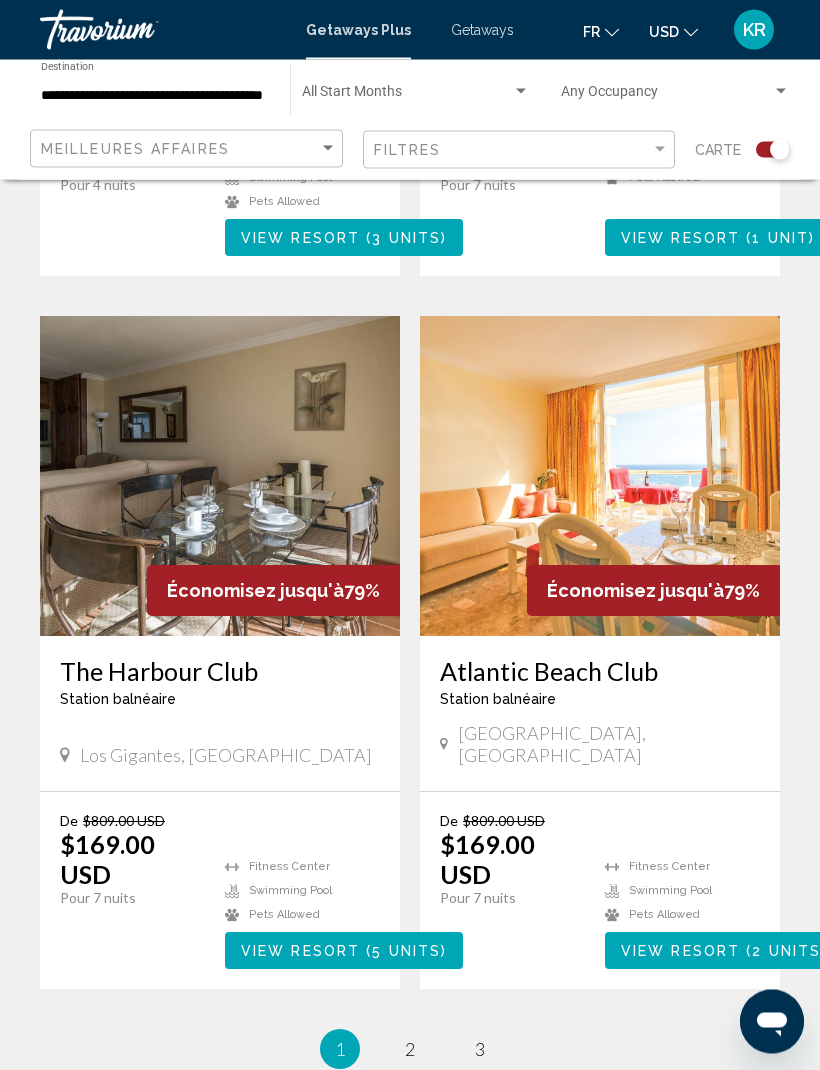 scroll, scrollTop: 4158, scrollLeft: 0, axis: vertical 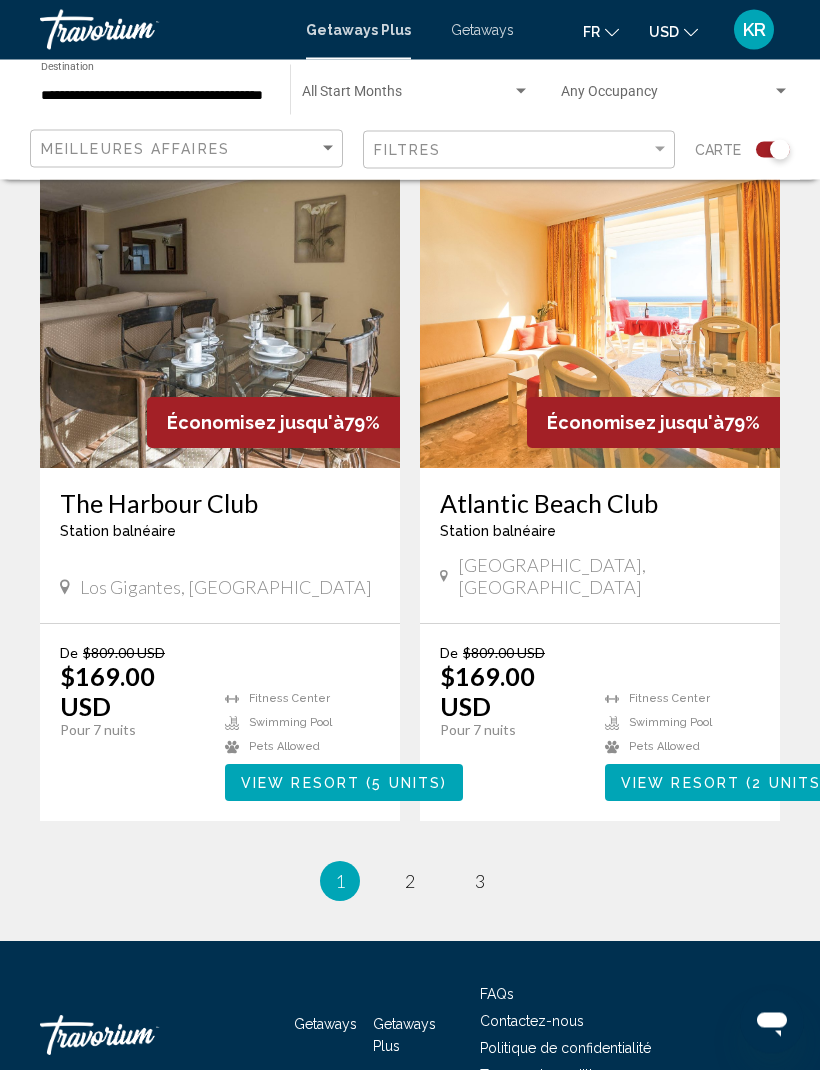 click on "**********" at bounding box center [155, 96] 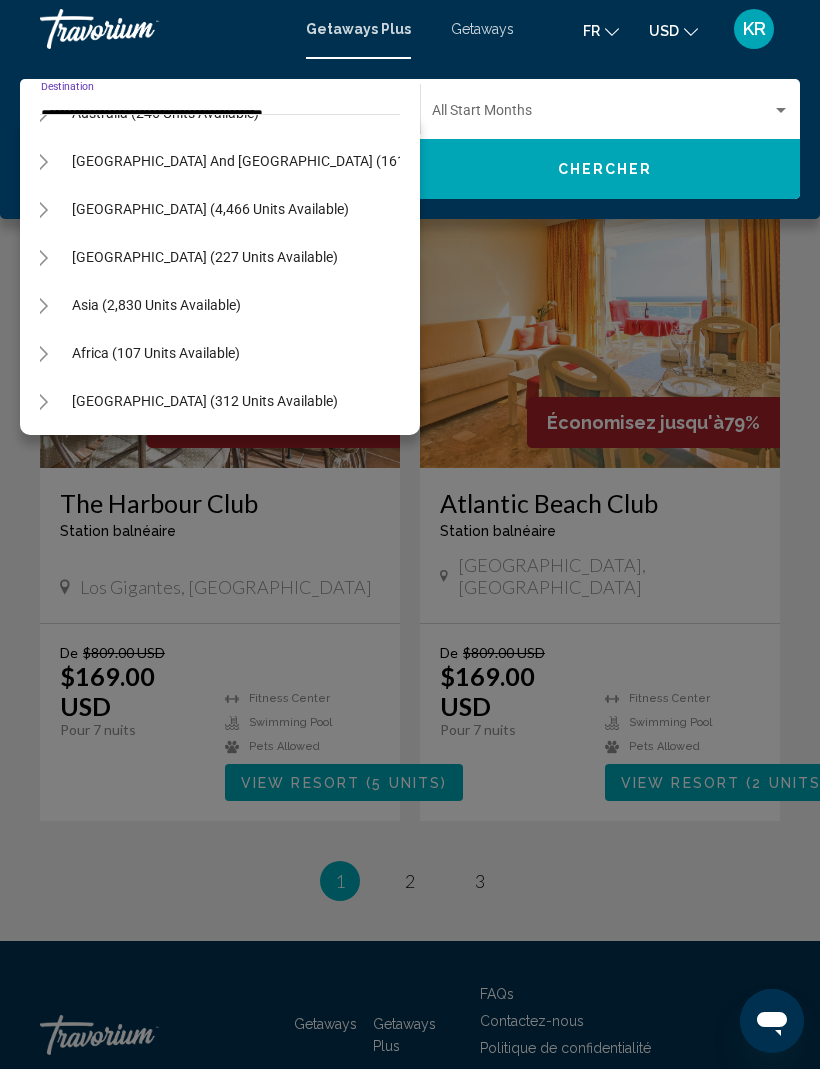 scroll, scrollTop: 1284, scrollLeft: 18, axis: both 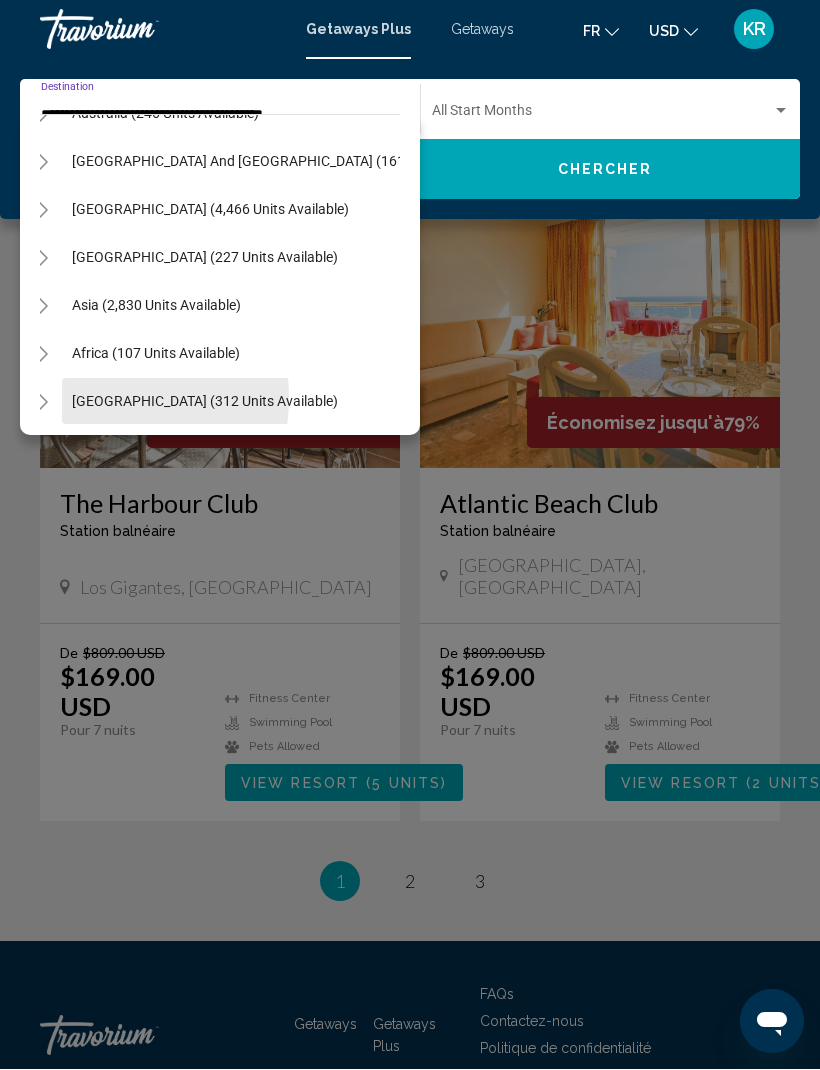 click on "[GEOGRAPHIC_DATA] (312 units available)" 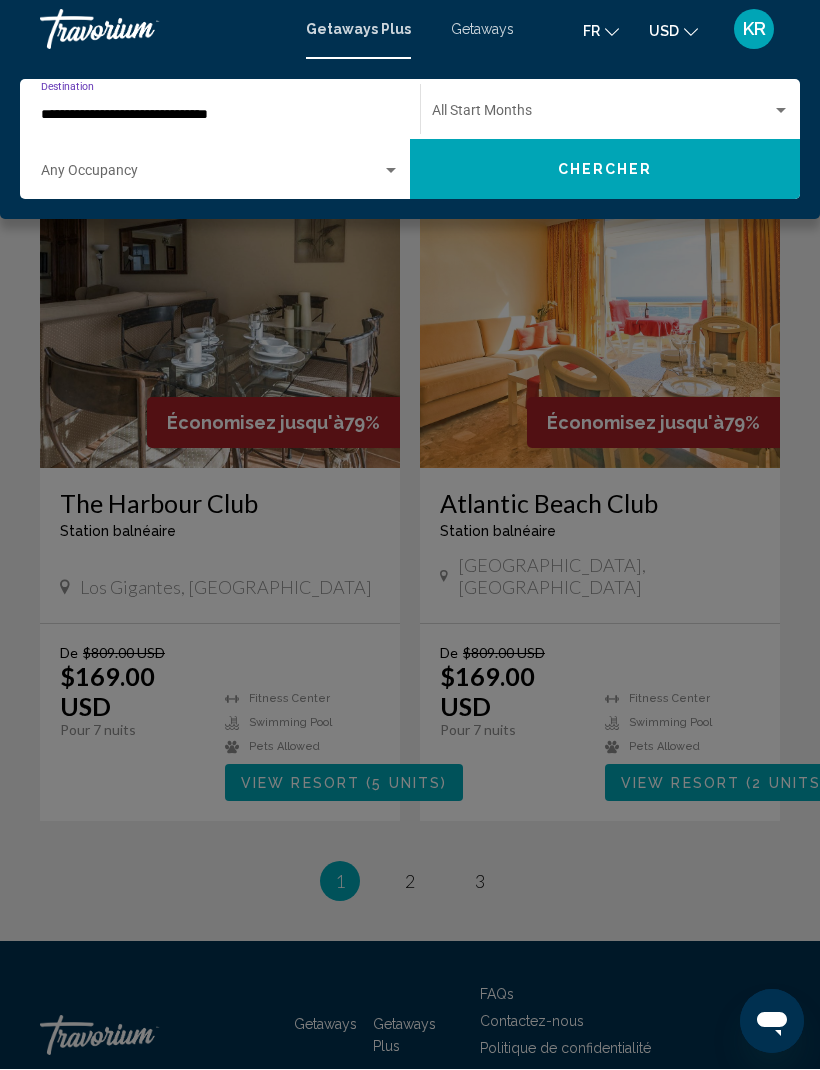 click on "Chercher" 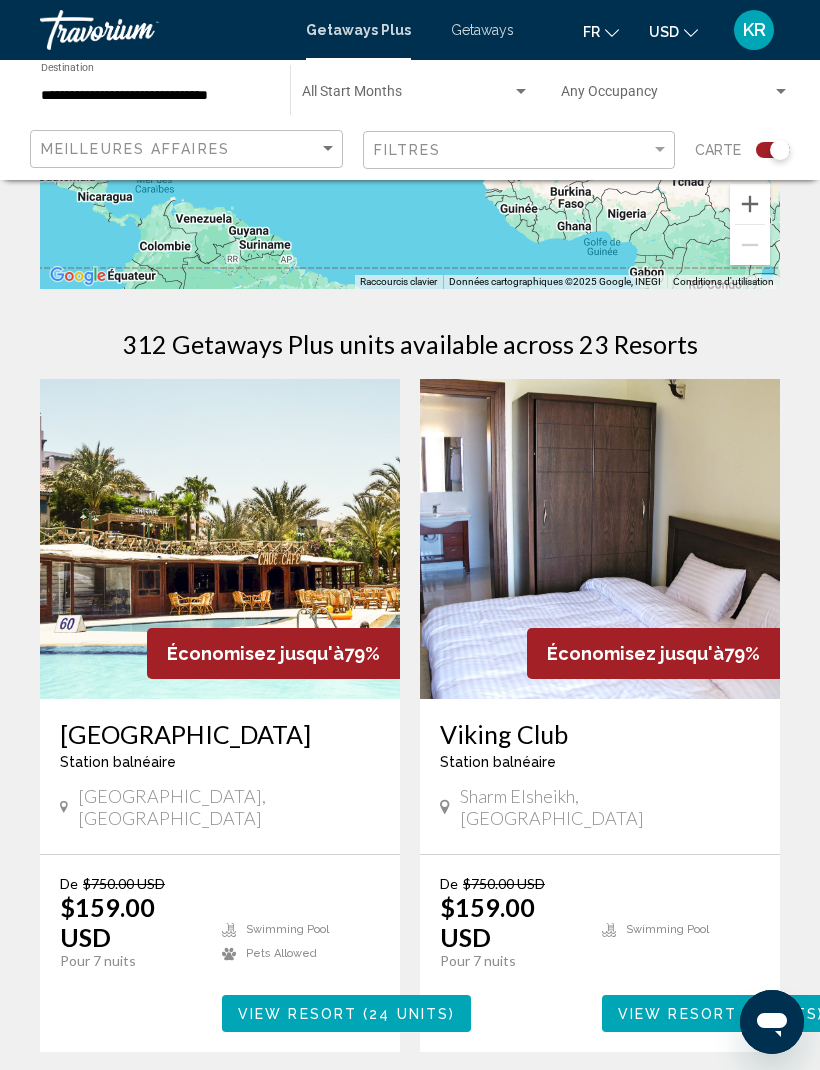 scroll, scrollTop: 0, scrollLeft: 0, axis: both 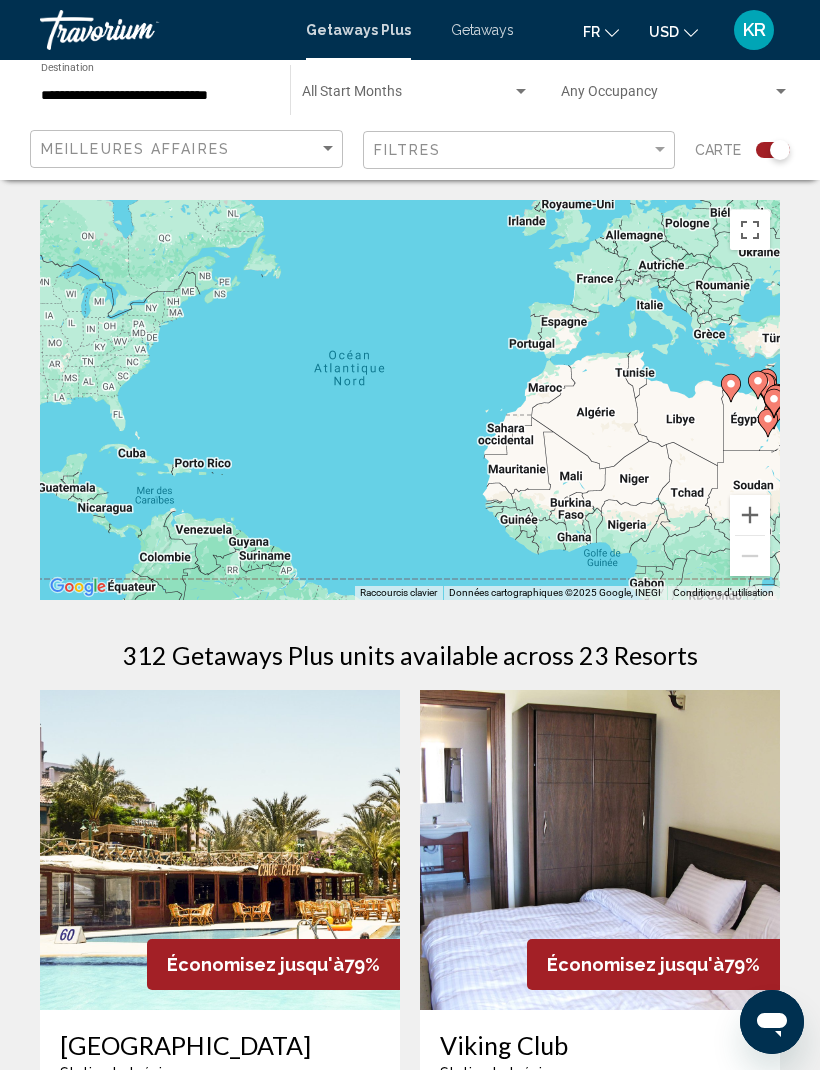 click on "**********" at bounding box center (155, 96) 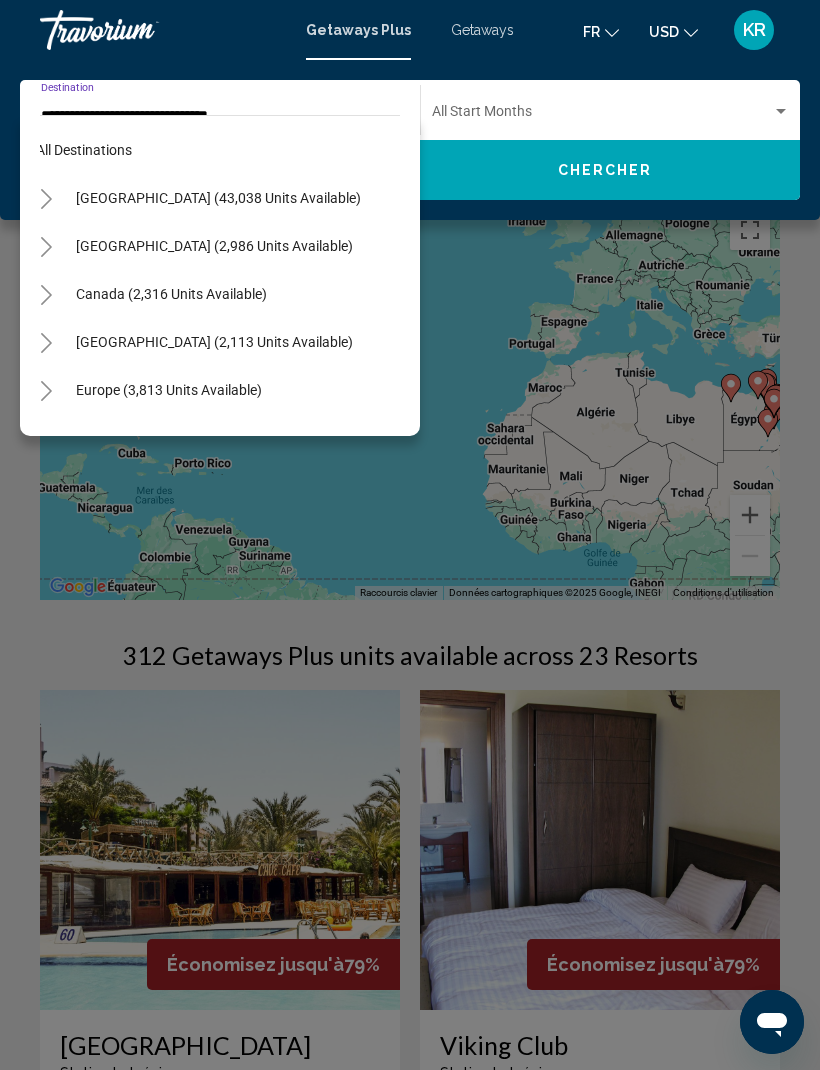 scroll, scrollTop: 0, scrollLeft: 14, axis: horizontal 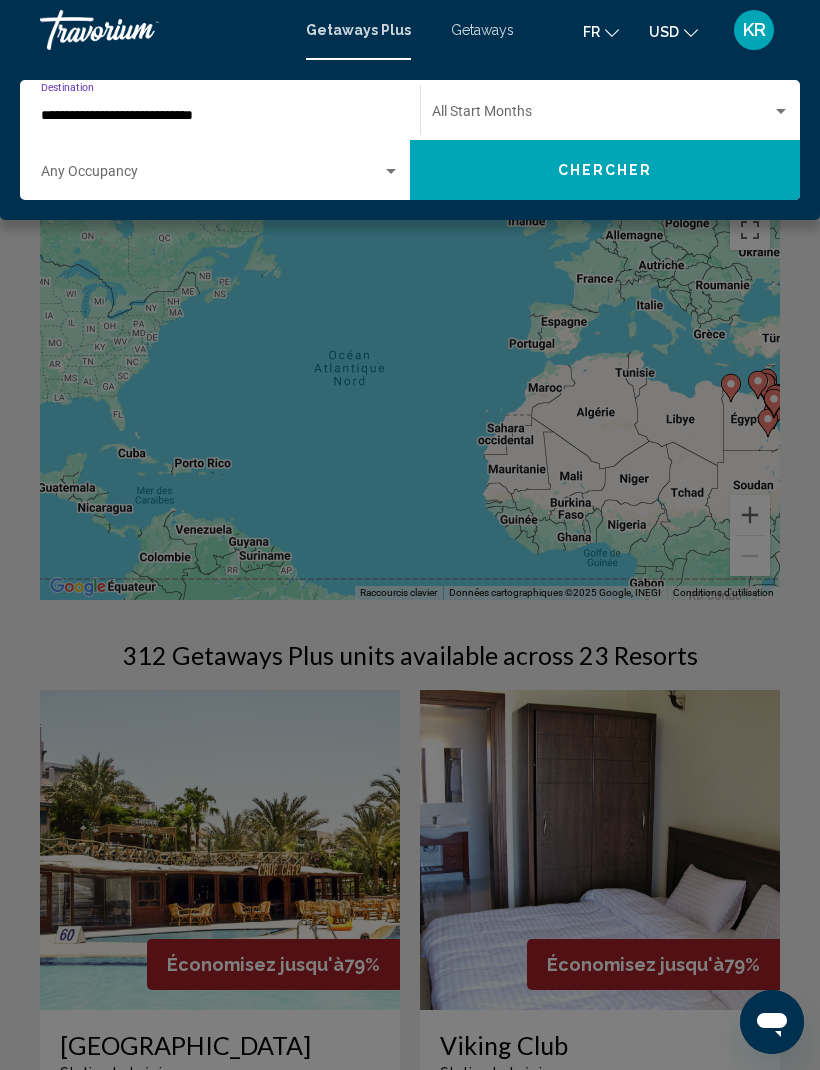 click at bounding box center [611, 116] 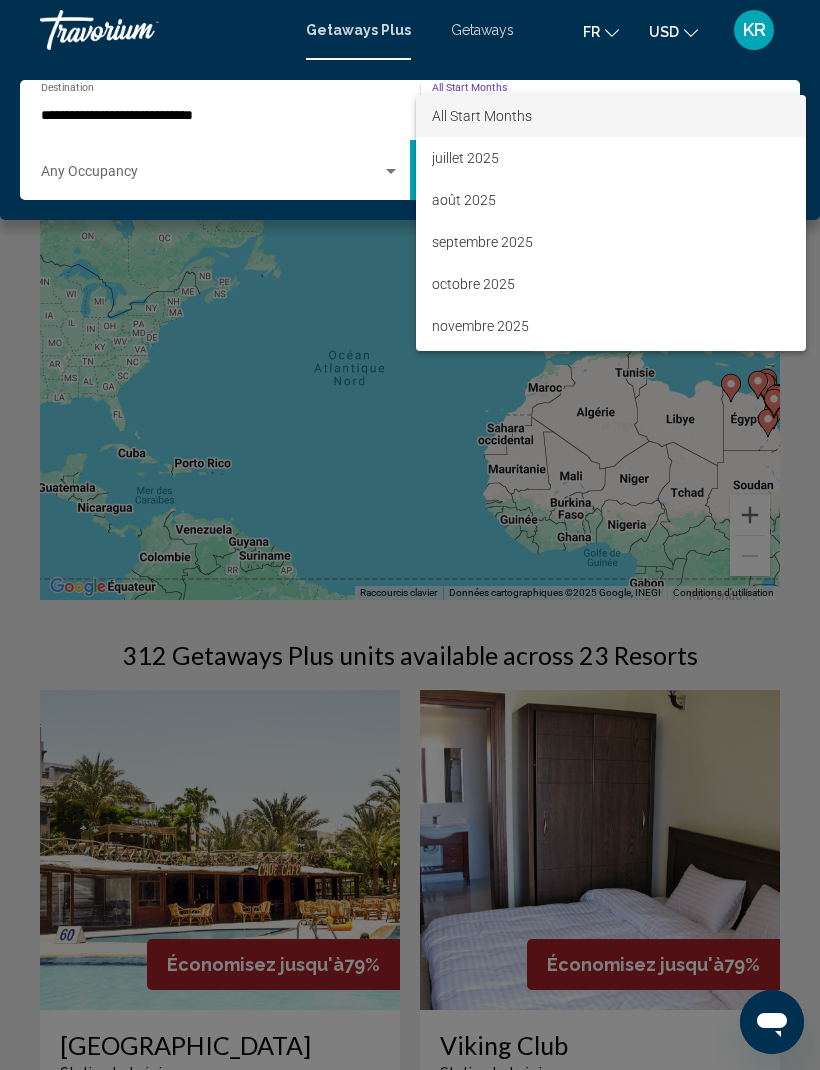 click at bounding box center (410, 535) 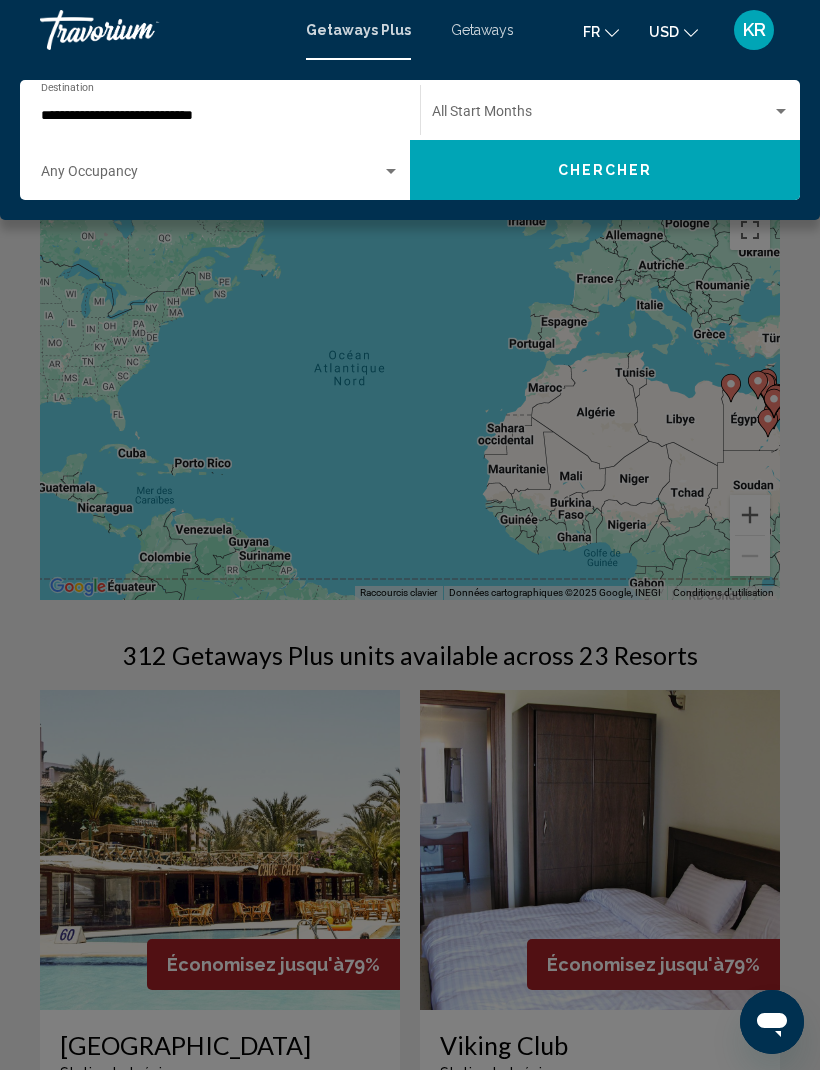 click on "Getaways" at bounding box center [482, 30] 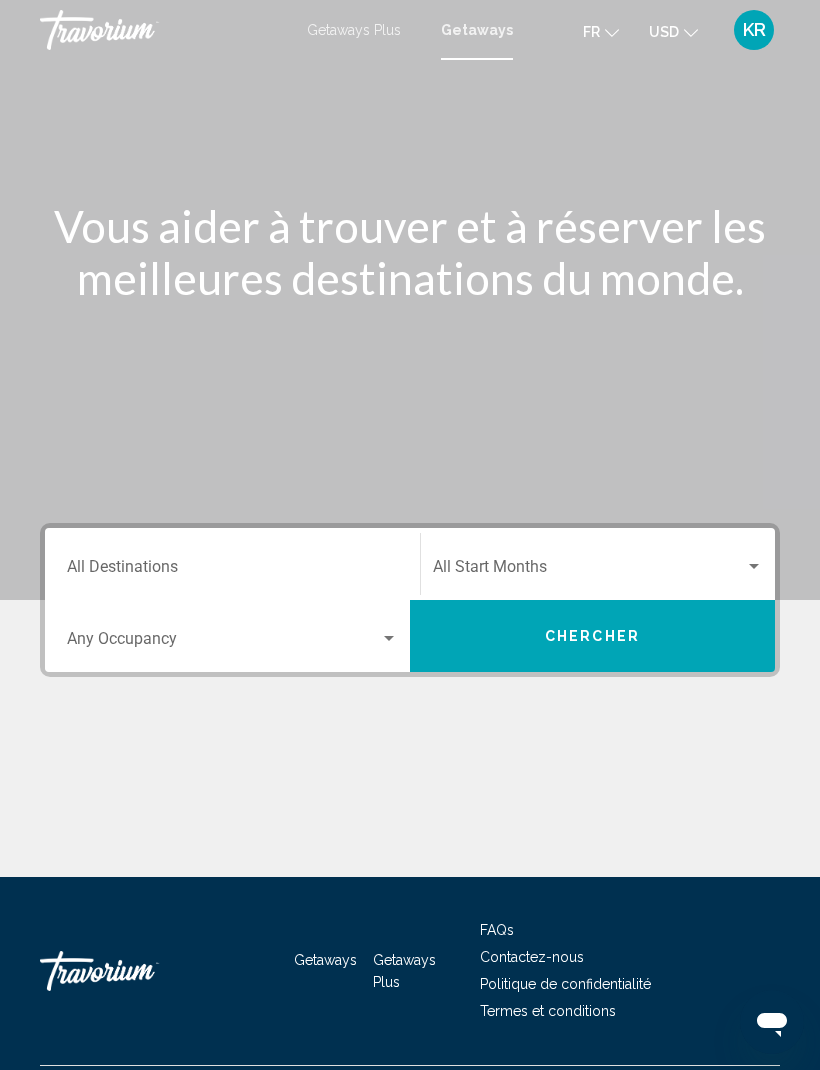 click on "Destination All Destinations" at bounding box center (232, 571) 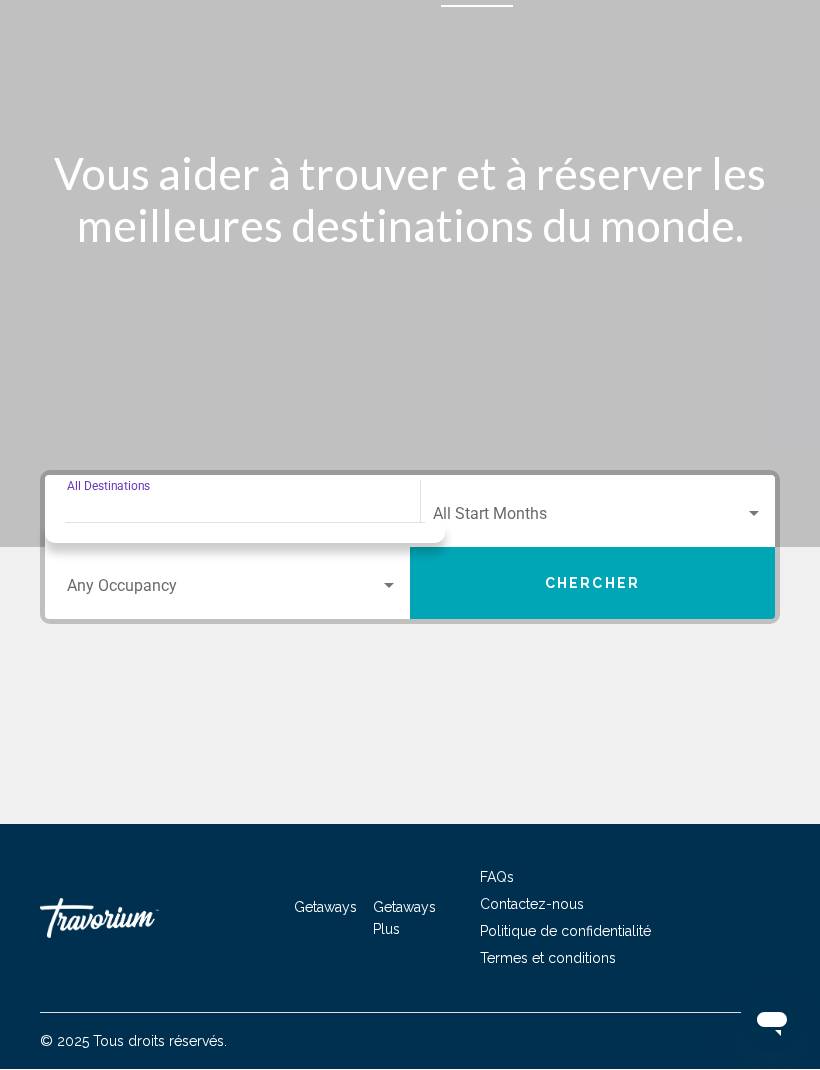 scroll, scrollTop: 66, scrollLeft: 0, axis: vertical 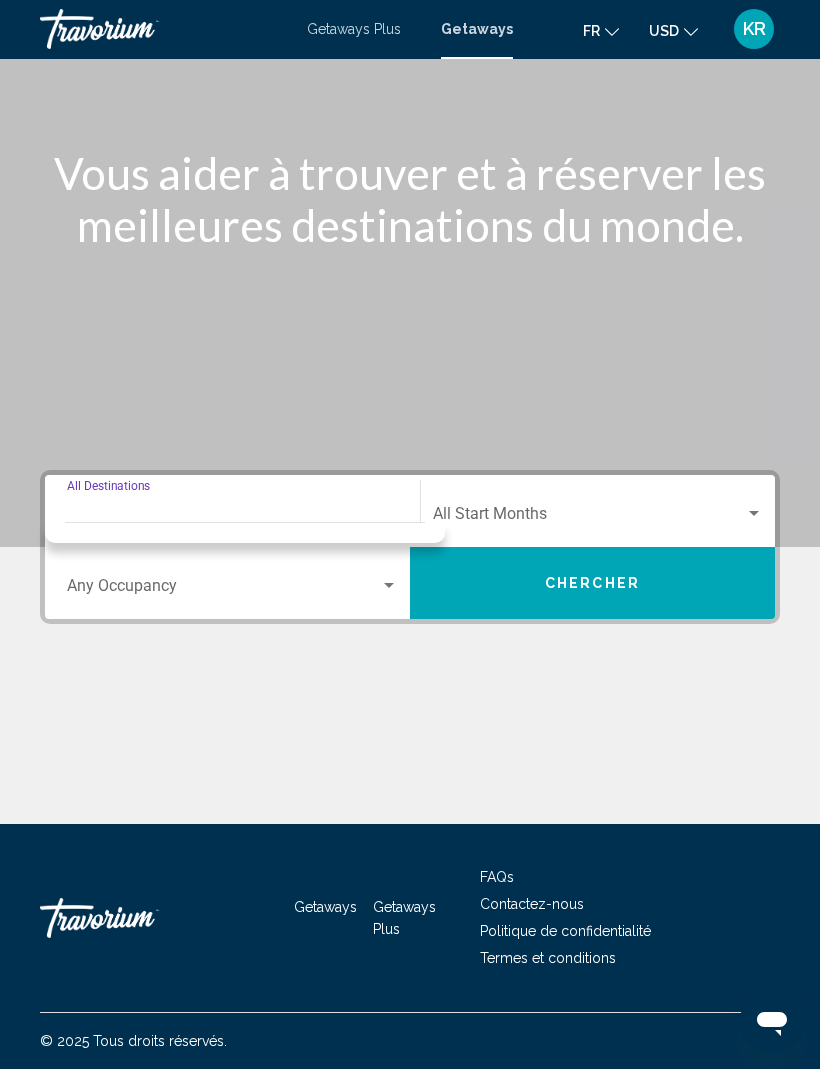 click at bounding box center (223, 591) 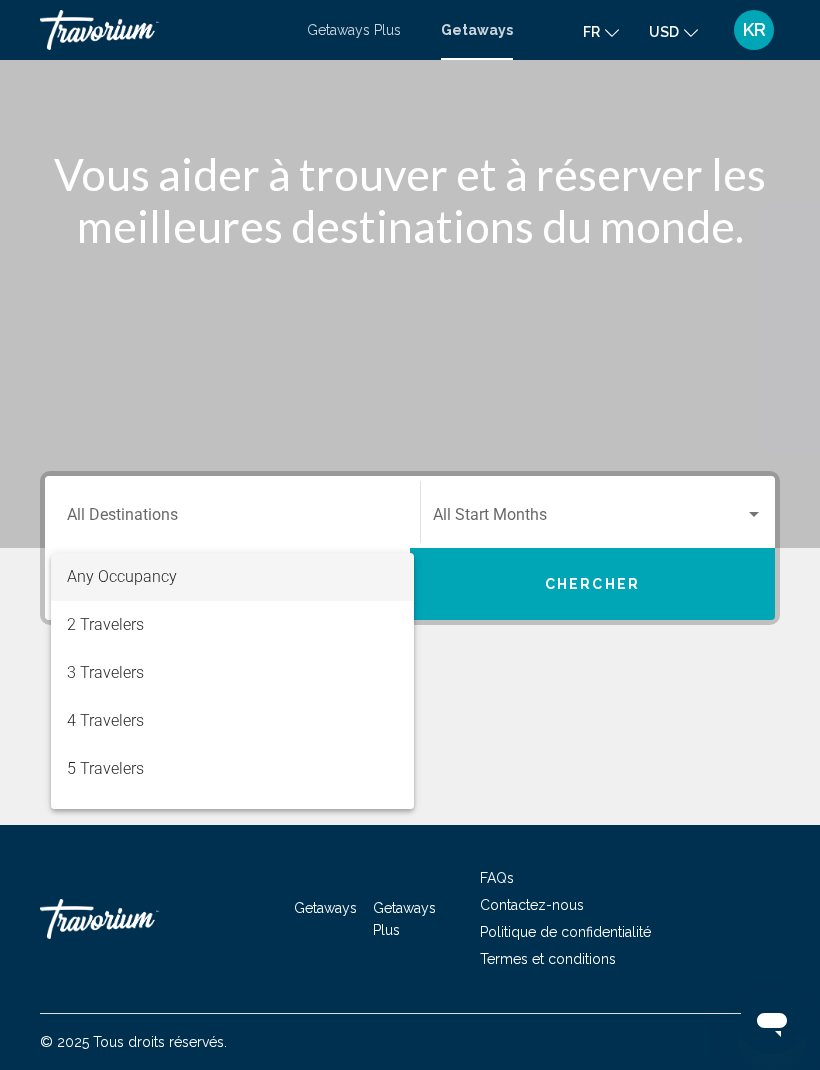 click at bounding box center (410, 535) 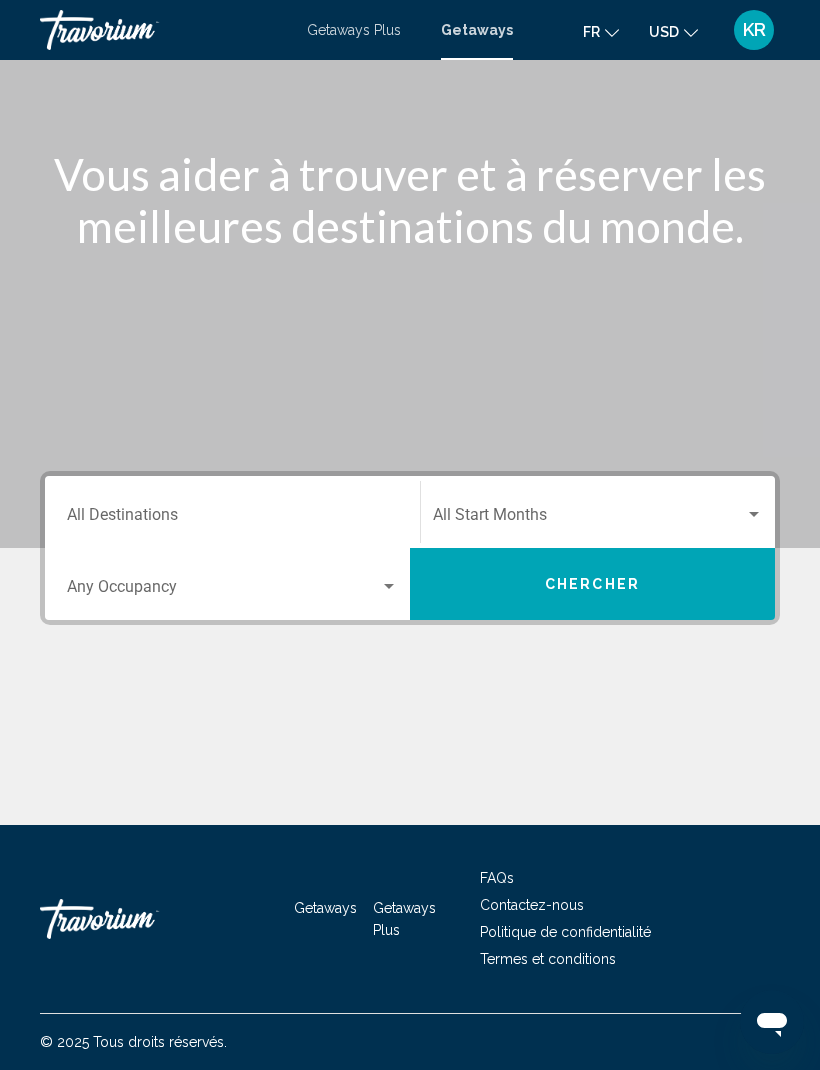 click on "Destination All Destinations" at bounding box center (232, 512) 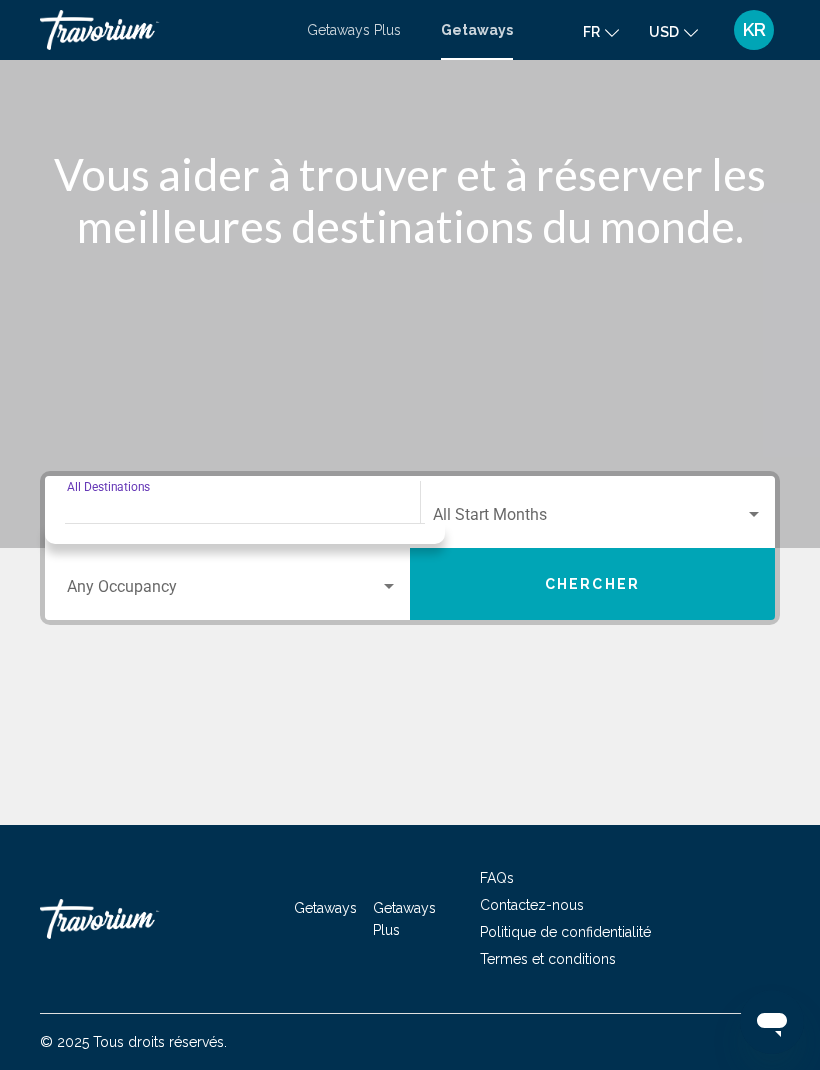 click on "Destination All Destinations" at bounding box center (232, 512) 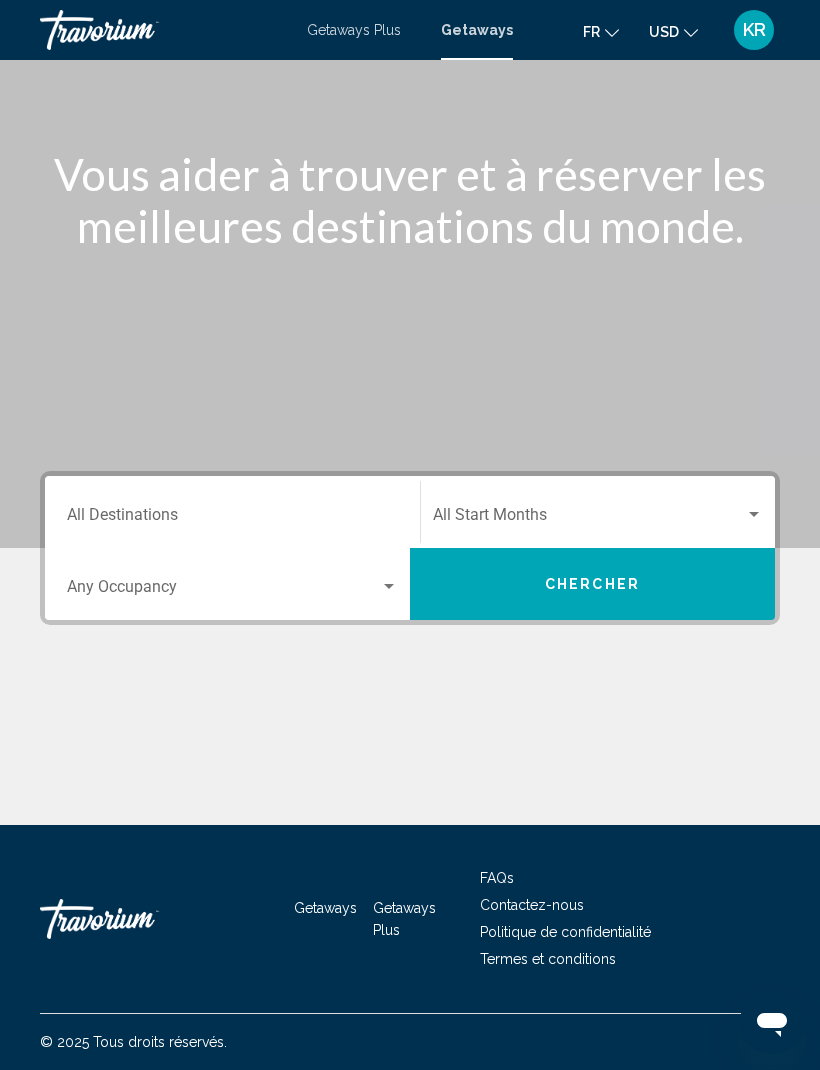 click on "Chercher" at bounding box center [592, 584] 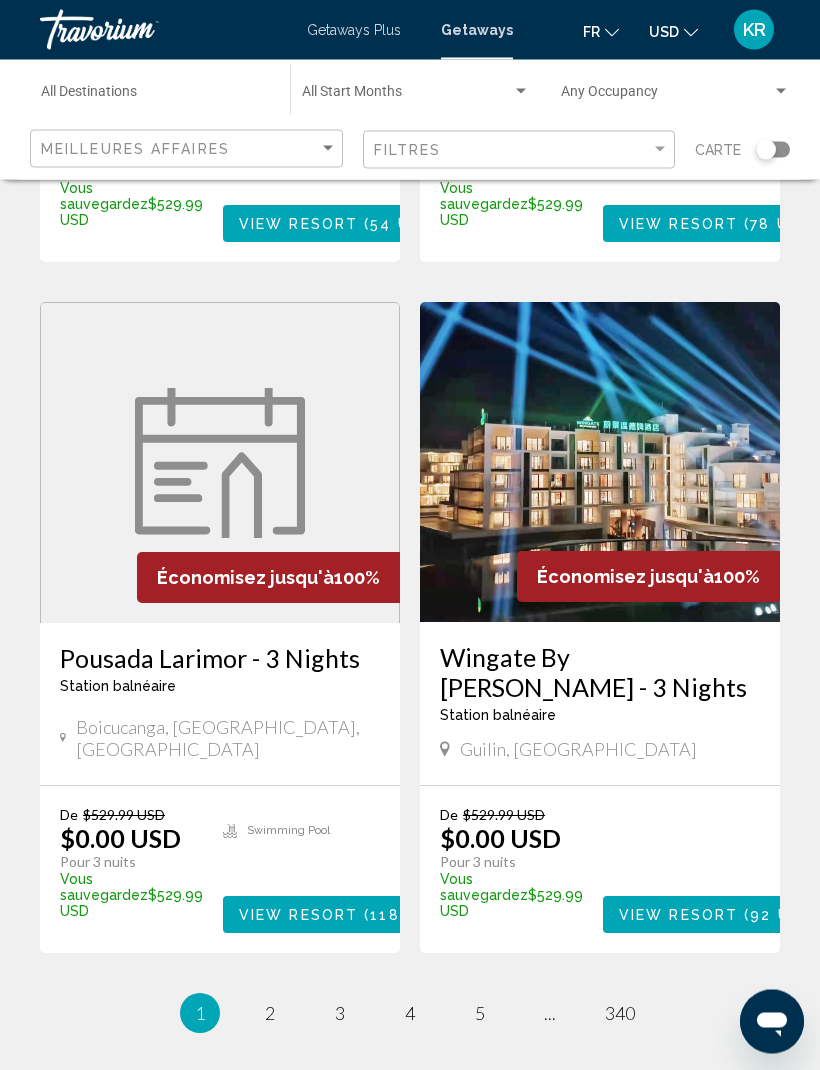 scroll, scrollTop: 3768, scrollLeft: 0, axis: vertical 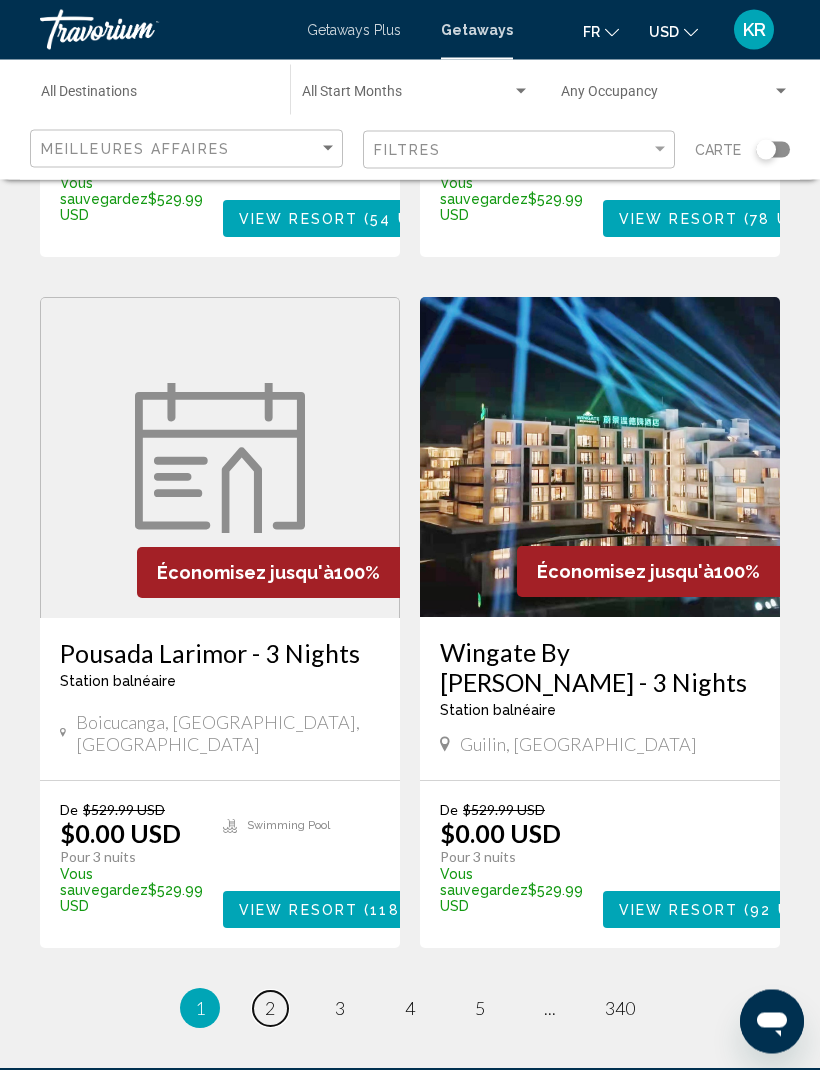 click on "page  2" at bounding box center (270, 1009) 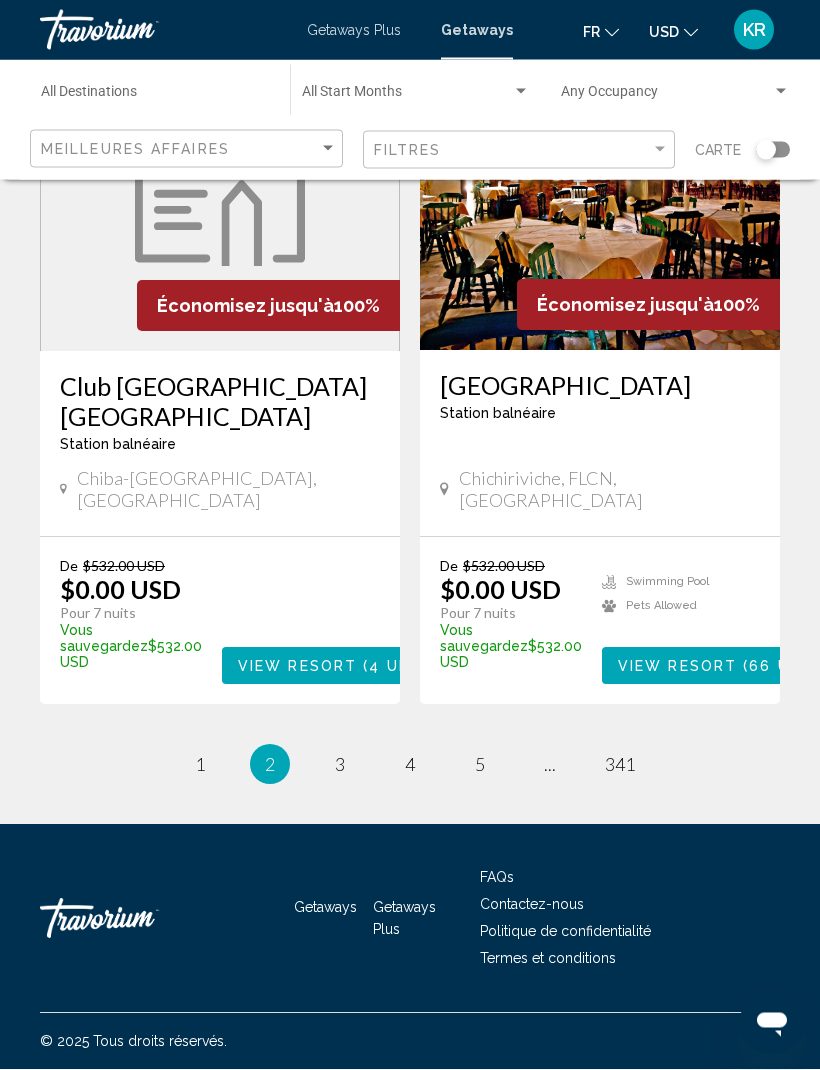 scroll, scrollTop: 3837, scrollLeft: 0, axis: vertical 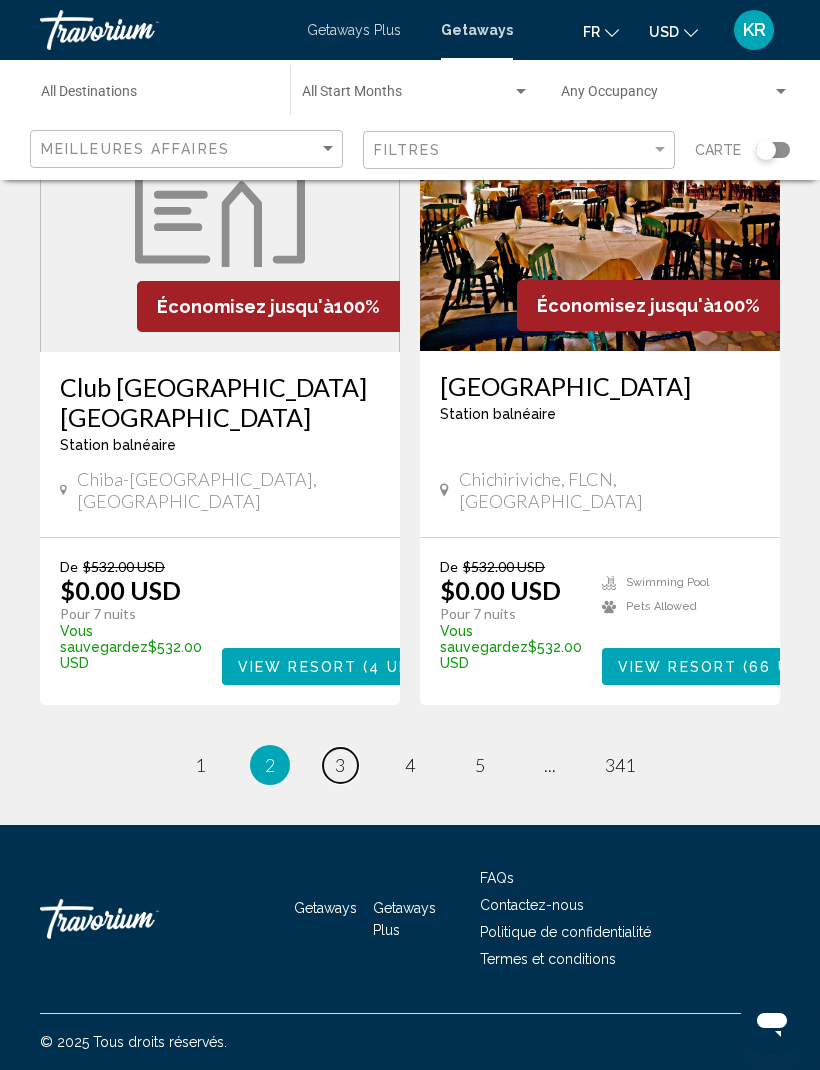 click on "3" at bounding box center [340, 765] 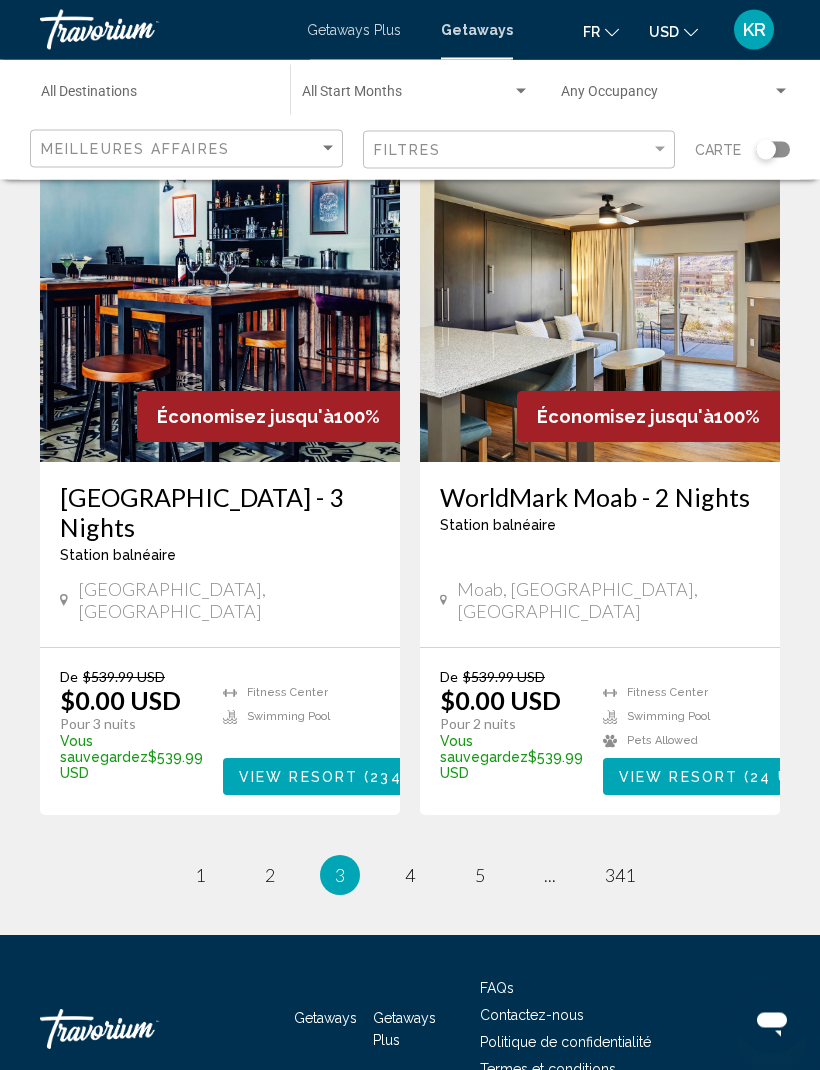 scroll, scrollTop: 3769, scrollLeft: 0, axis: vertical 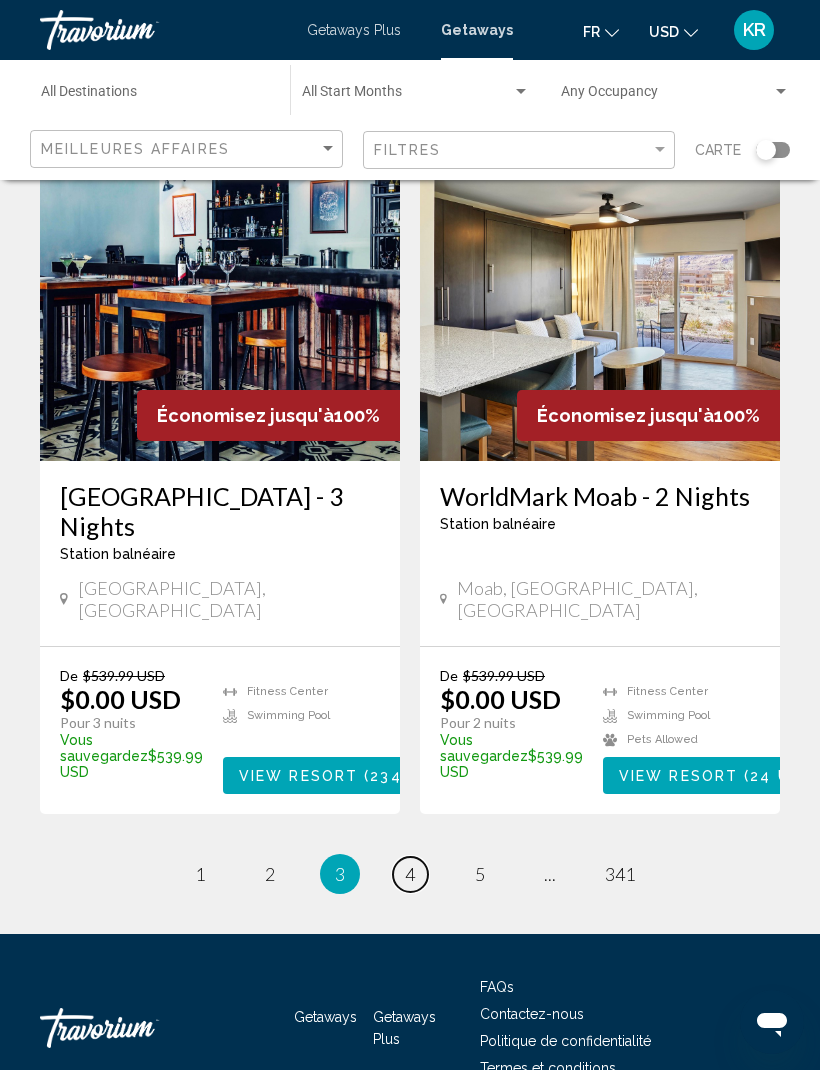 click on "page  4" at bounding box center (410, 874) 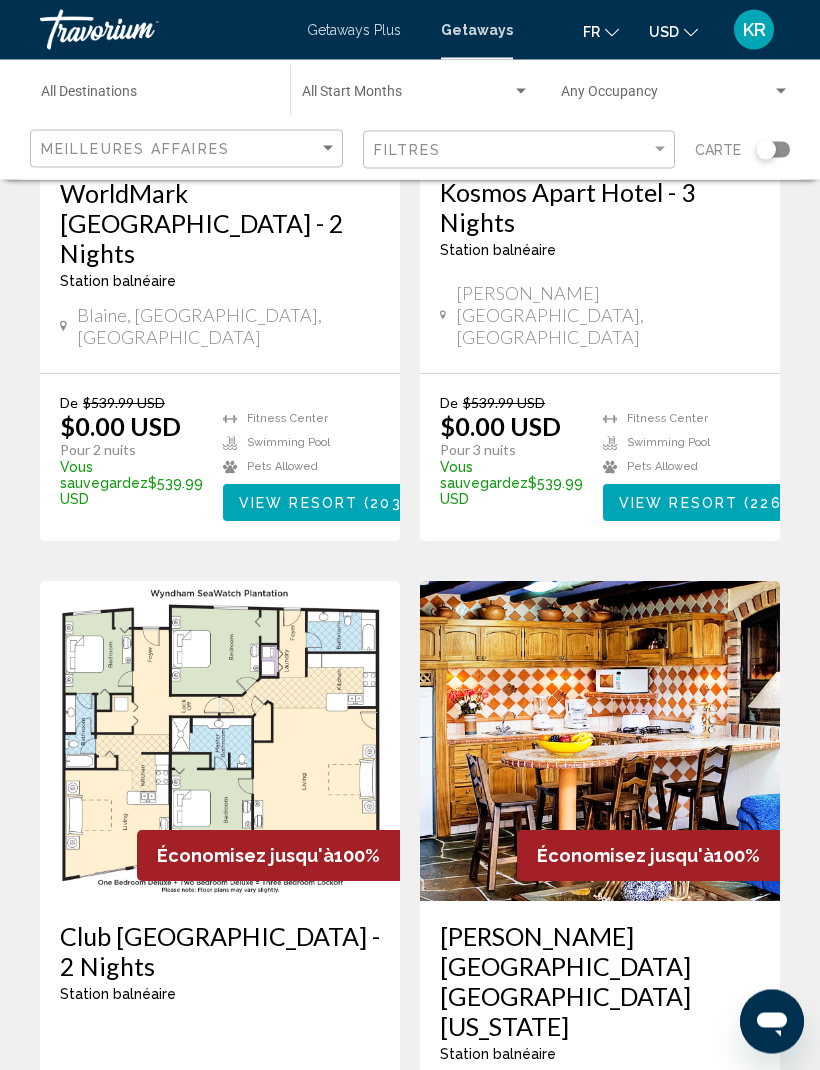 scroll, scrollTop: 434, scrollLeft: 0, axis: vertical 